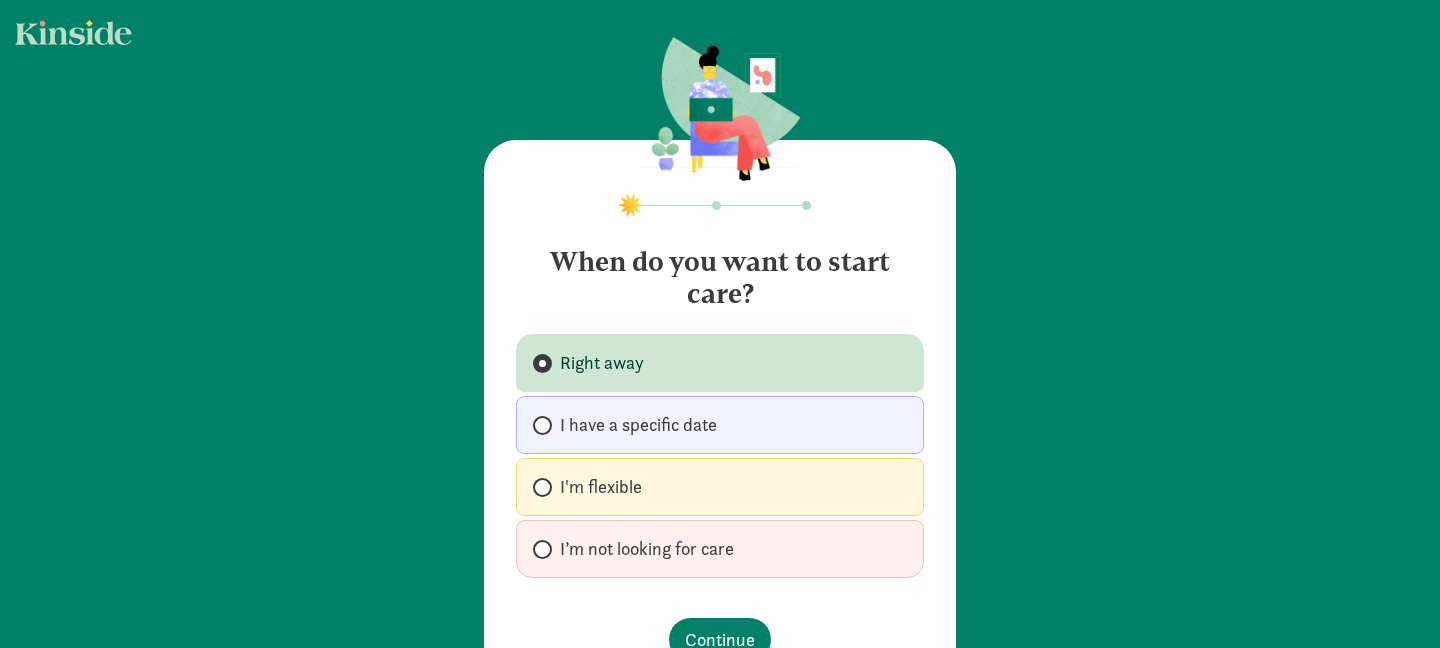 scroll, scrollTop: 0, scrollLeft: 0, axis: both 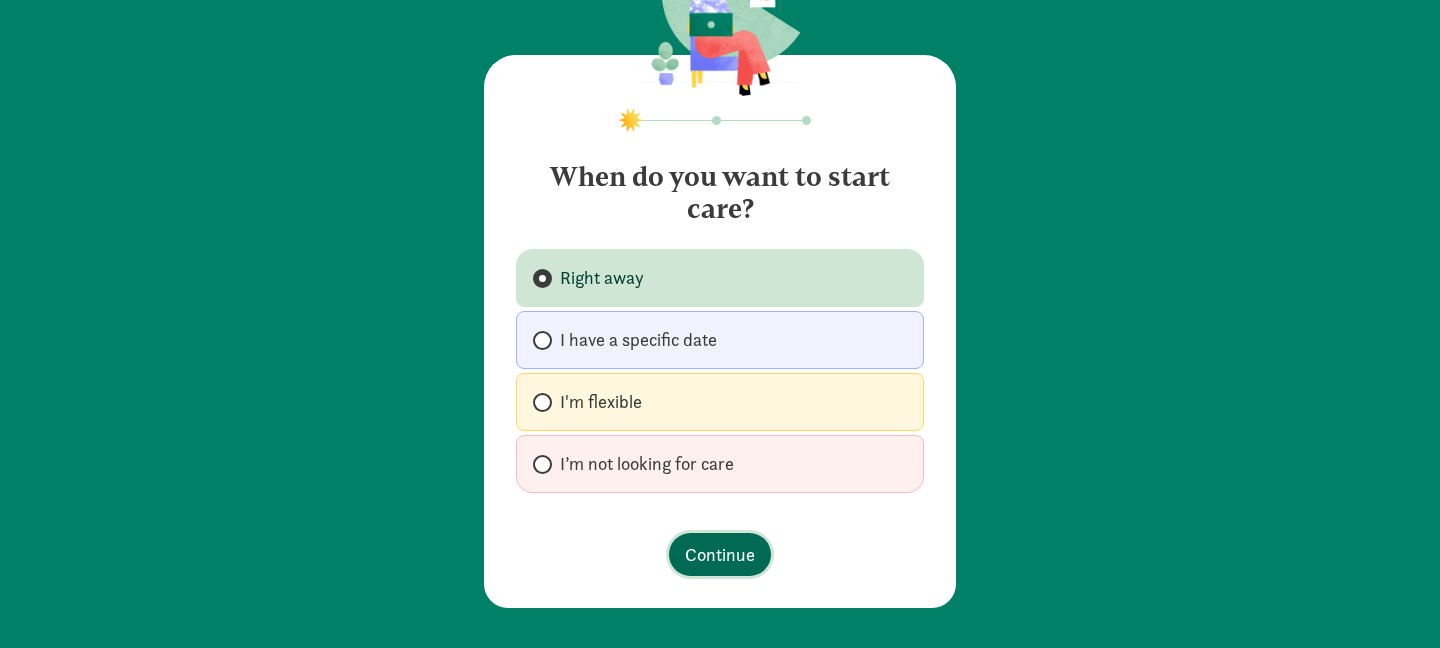 click on "Continue" at bounding box center [720, 554] 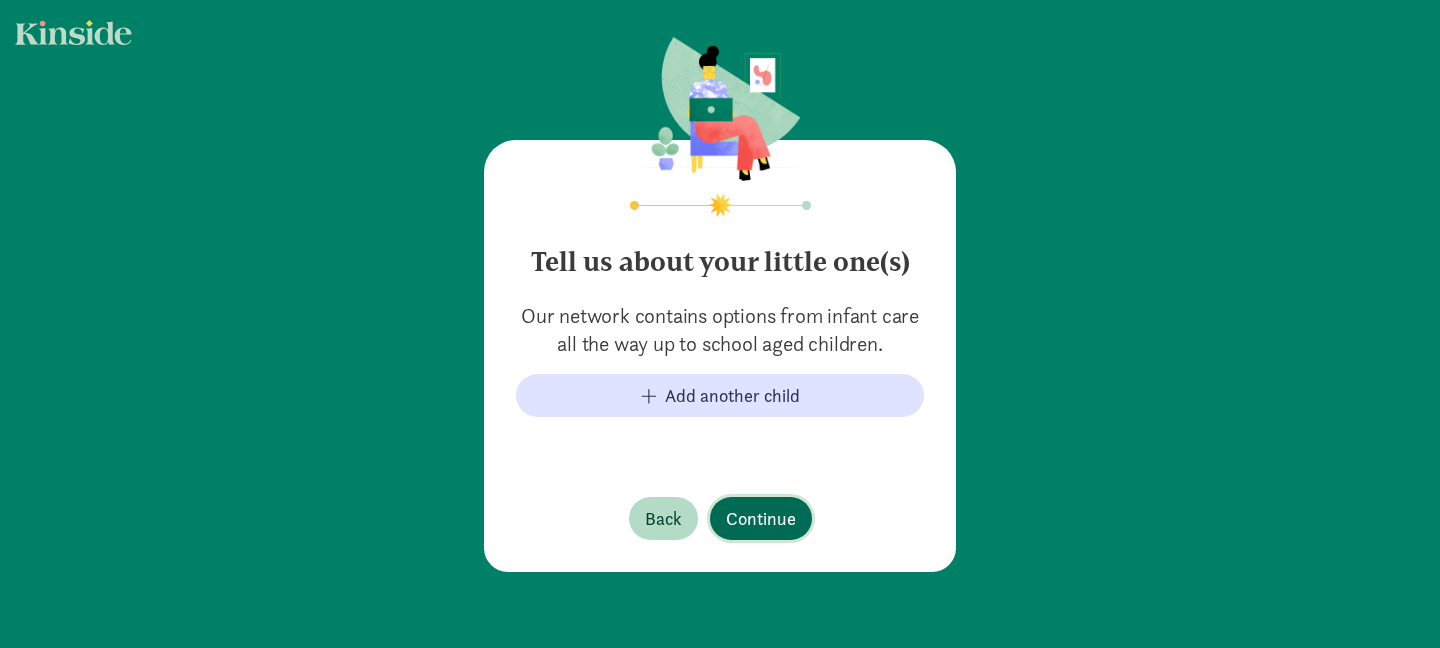 click on "Continue" at bounding box center (761, 518) 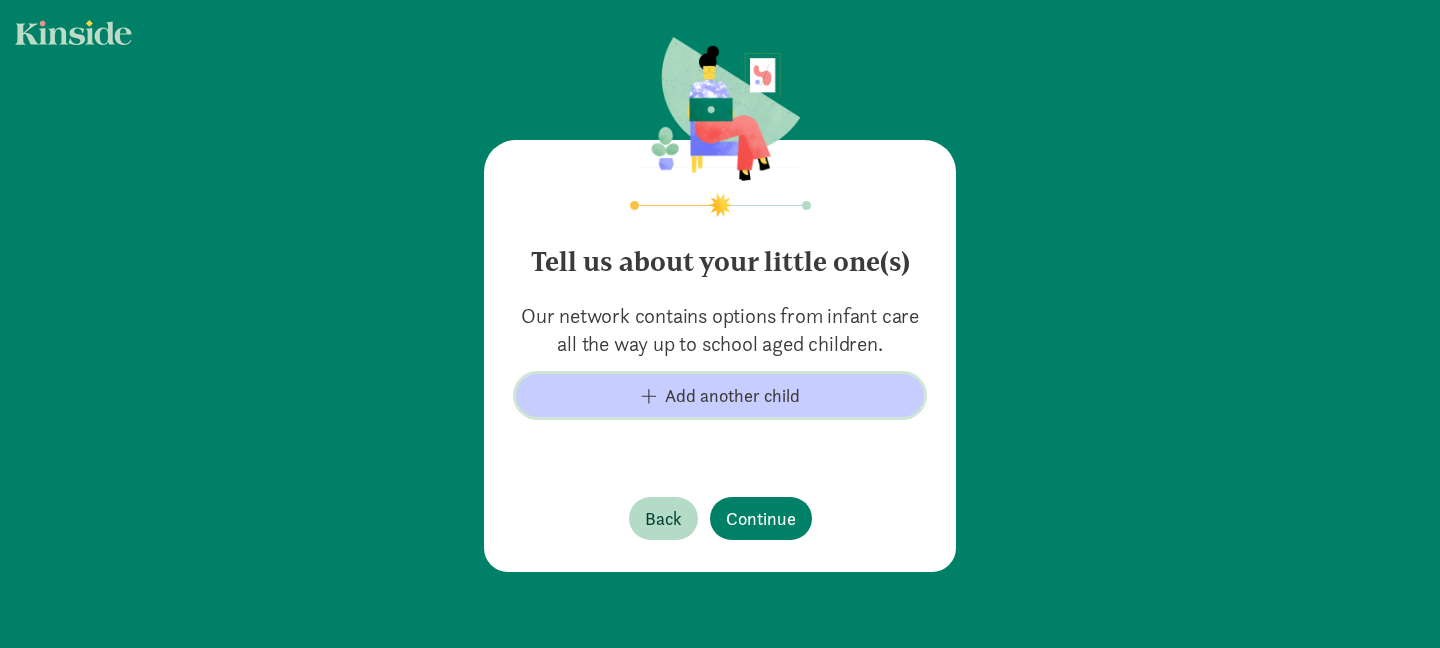 click on "Add another child" at bounding box center (732, 395) 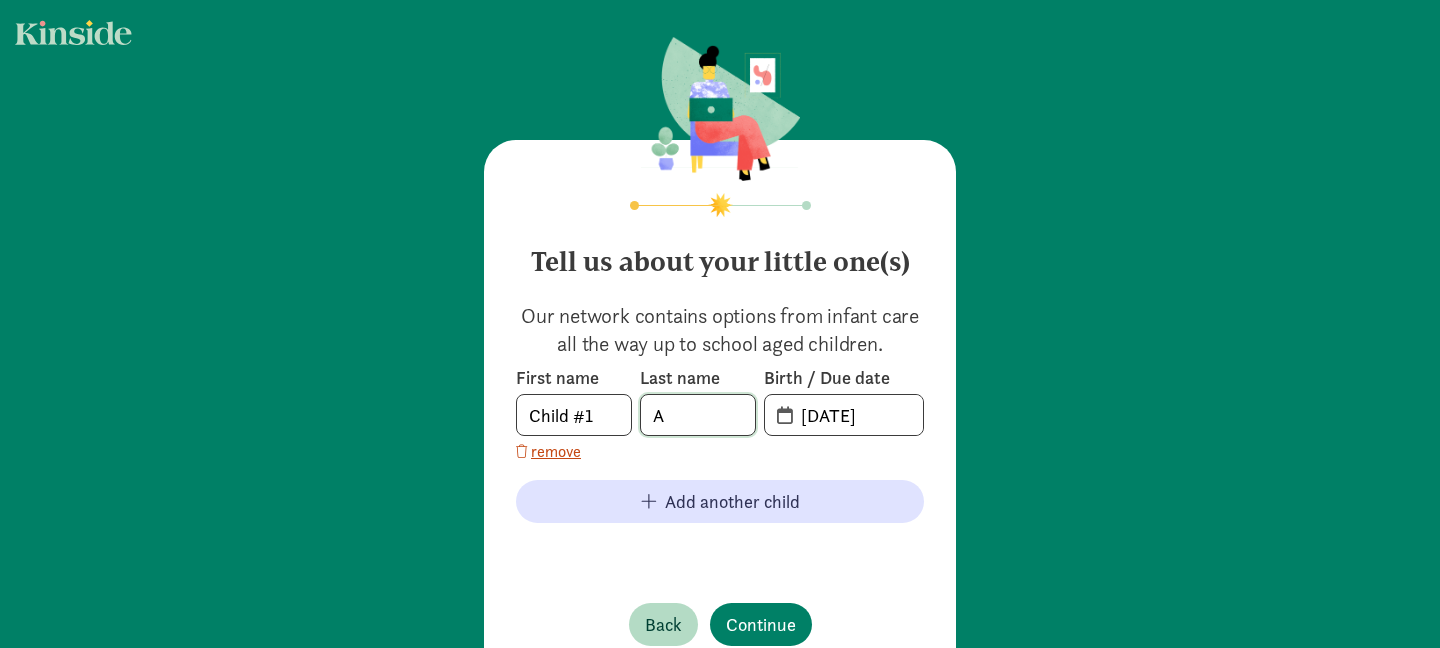 click on "A" 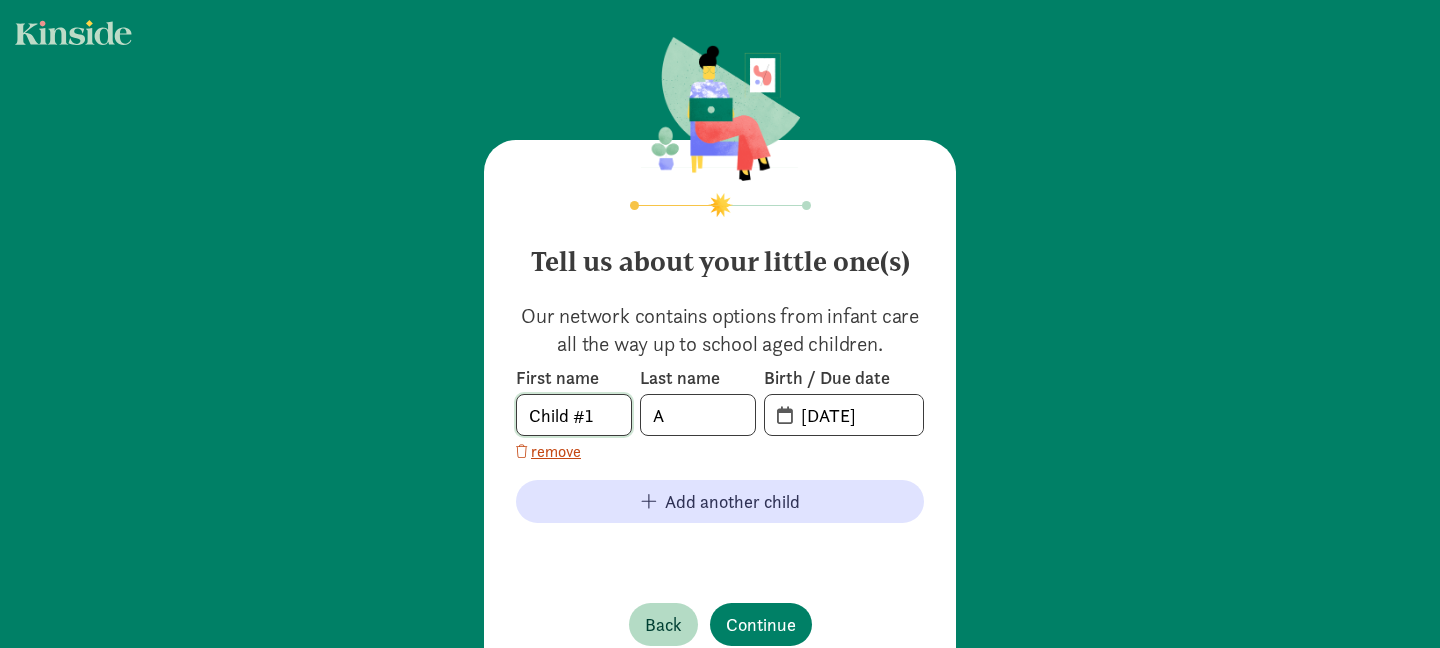 click on "Child #1" 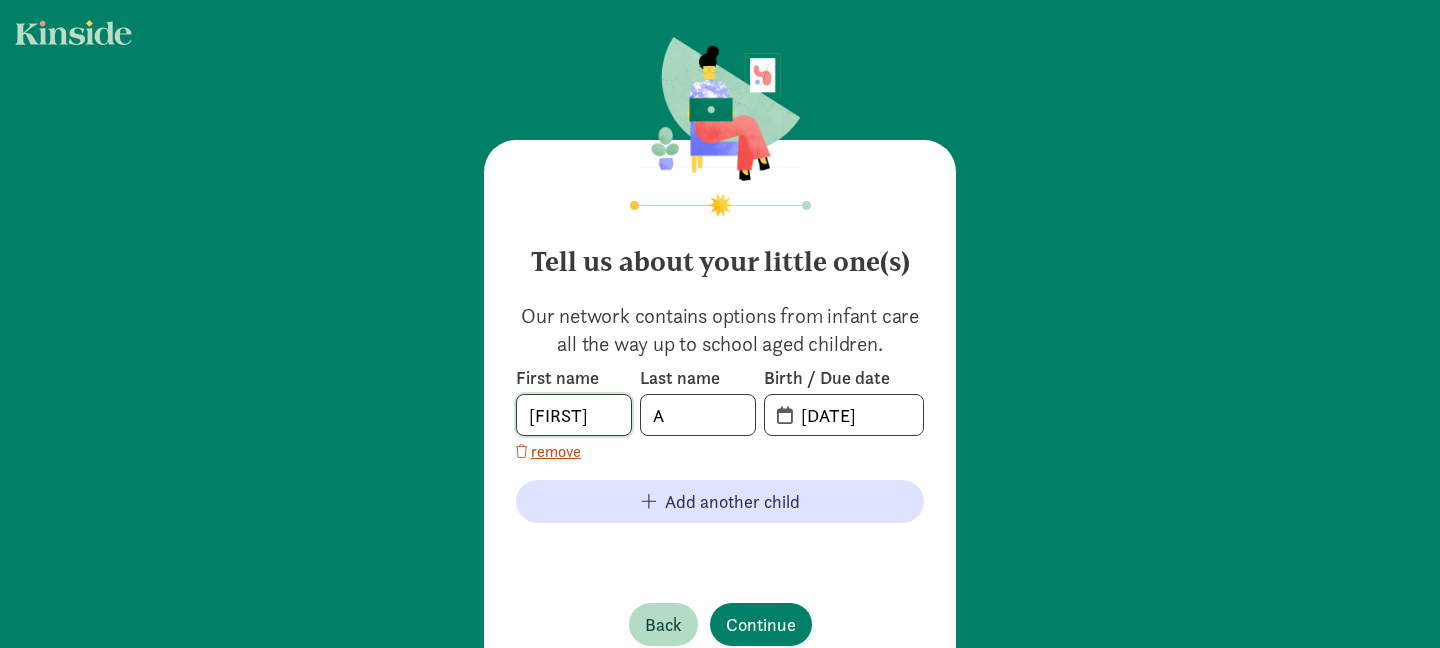 type on "[FIRST]" 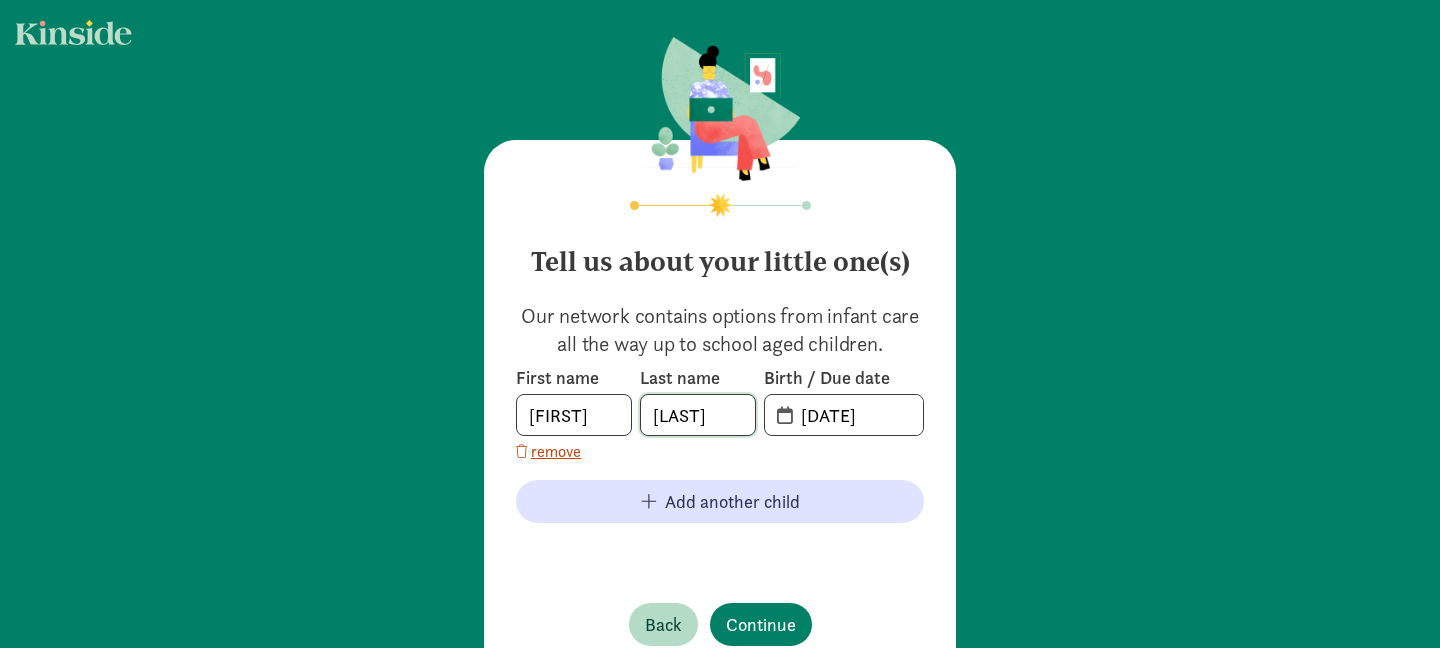 type on "[LAST]" 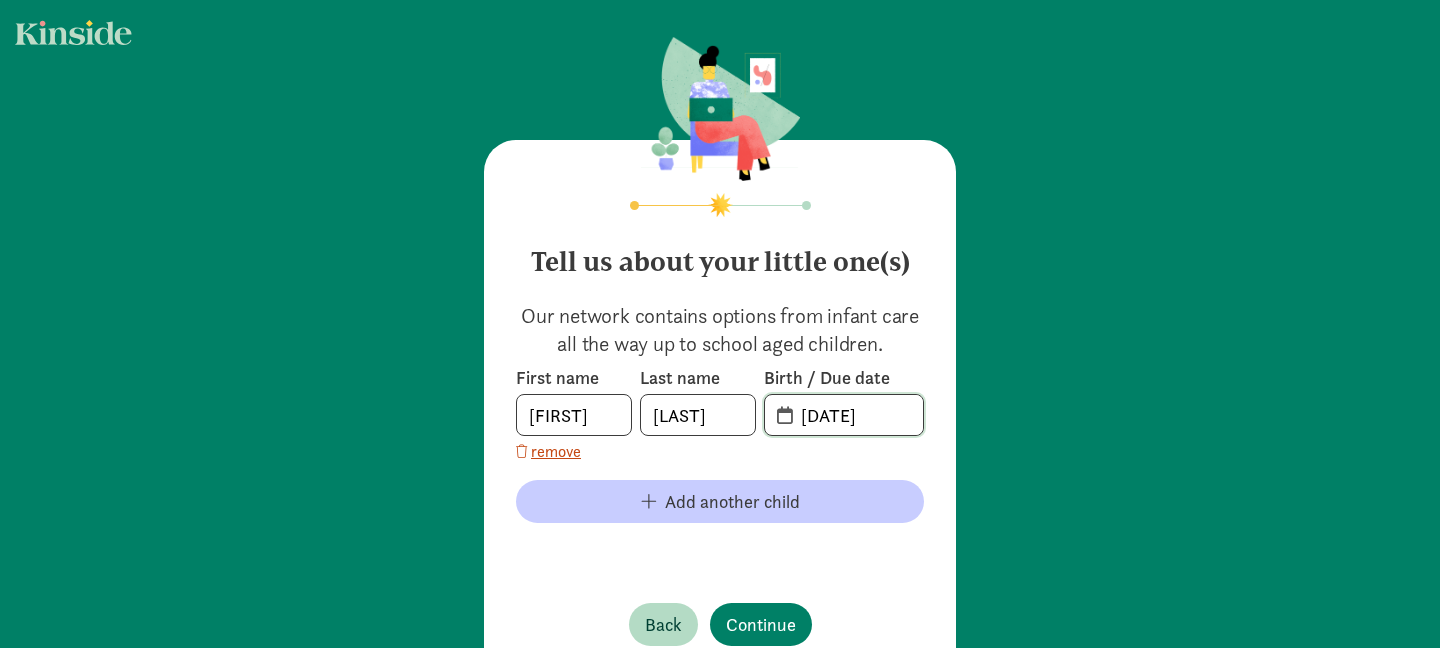 scroll, scrollTop: 38, scrollLeft: 0, axis: vertical 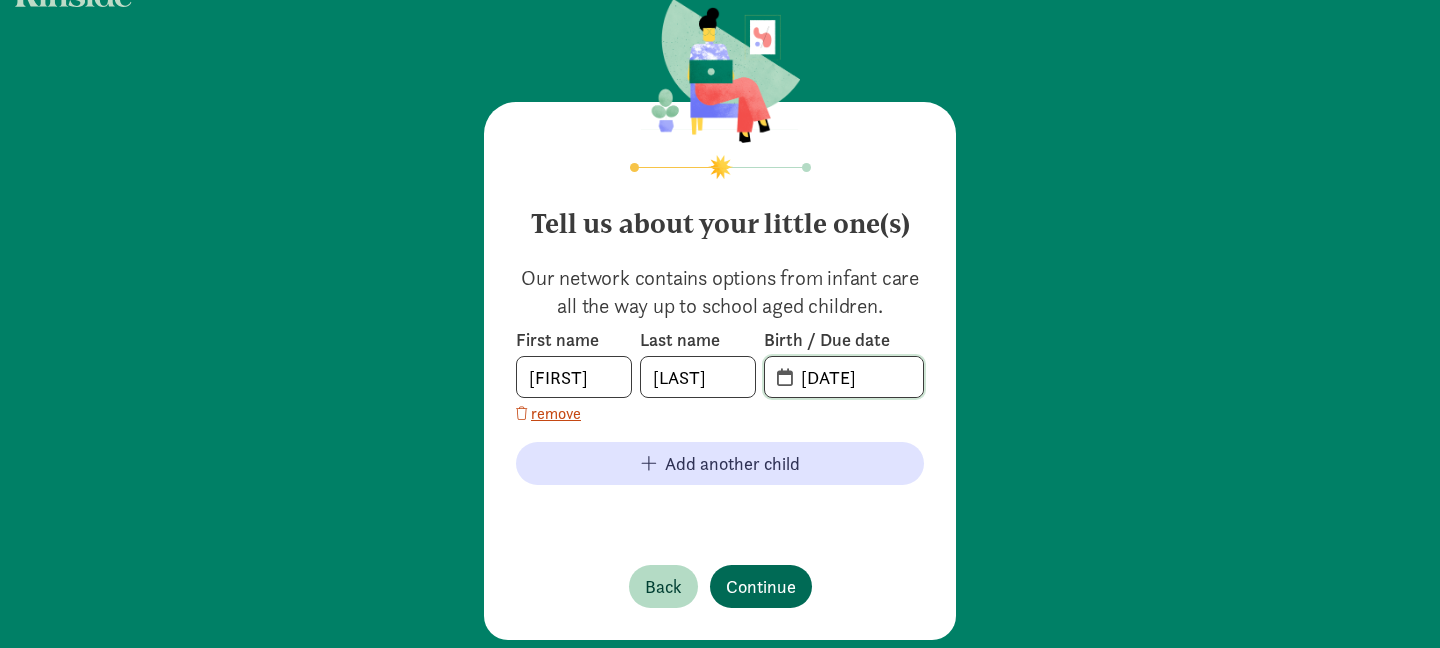 type on "07-07-24" 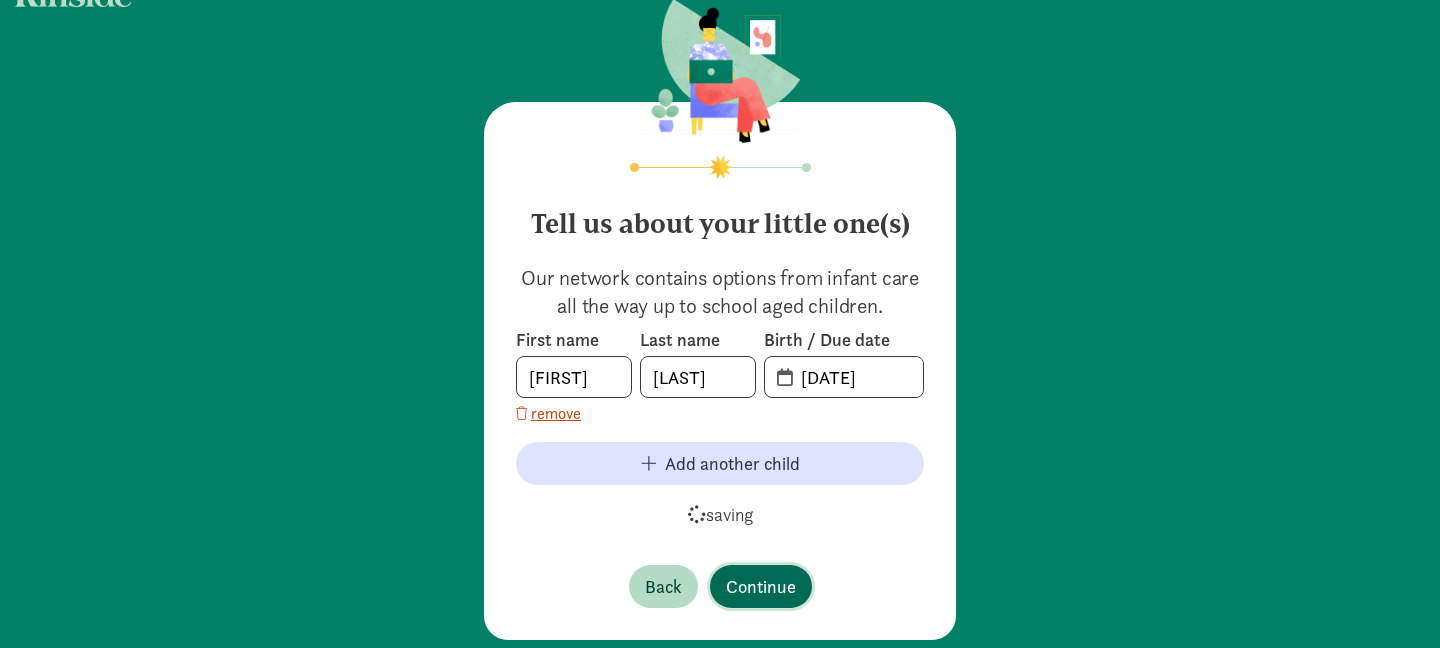 click on "Continue" at bounding box center (761, 586) 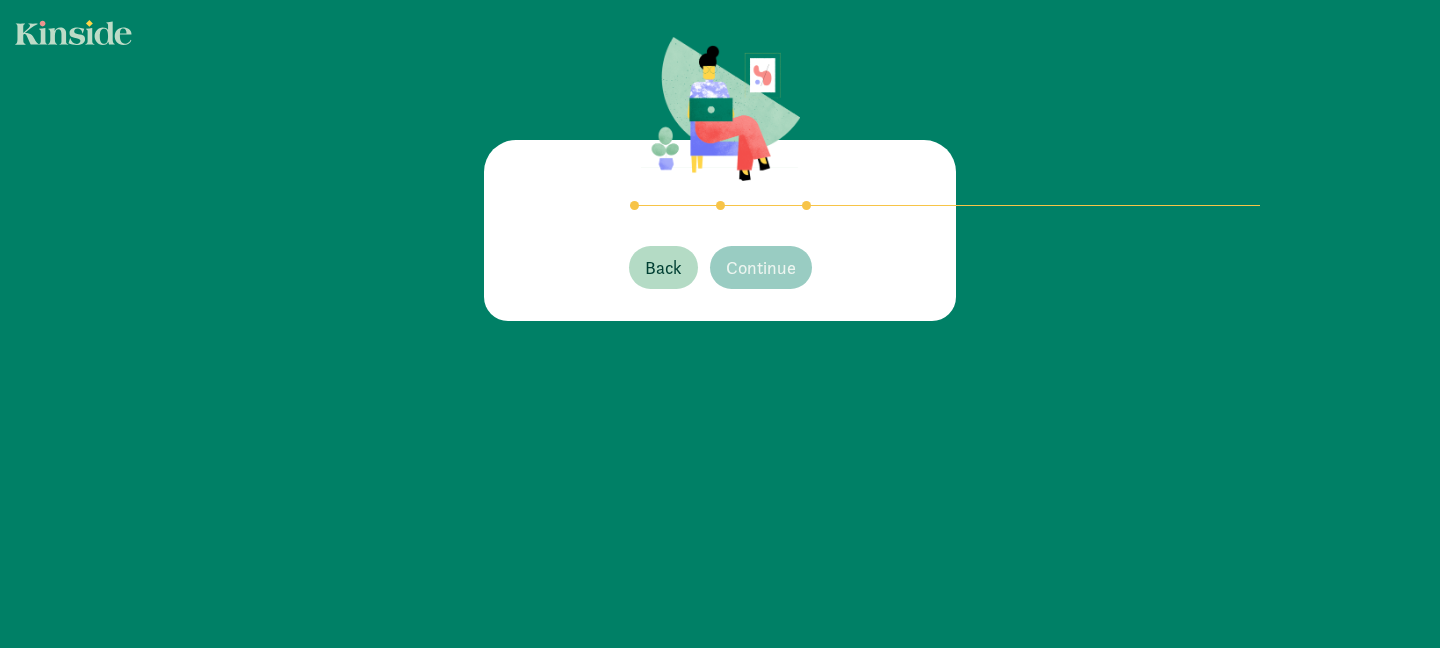 scroll, scrollTop: 0, scrollLeft: 0, axis: both 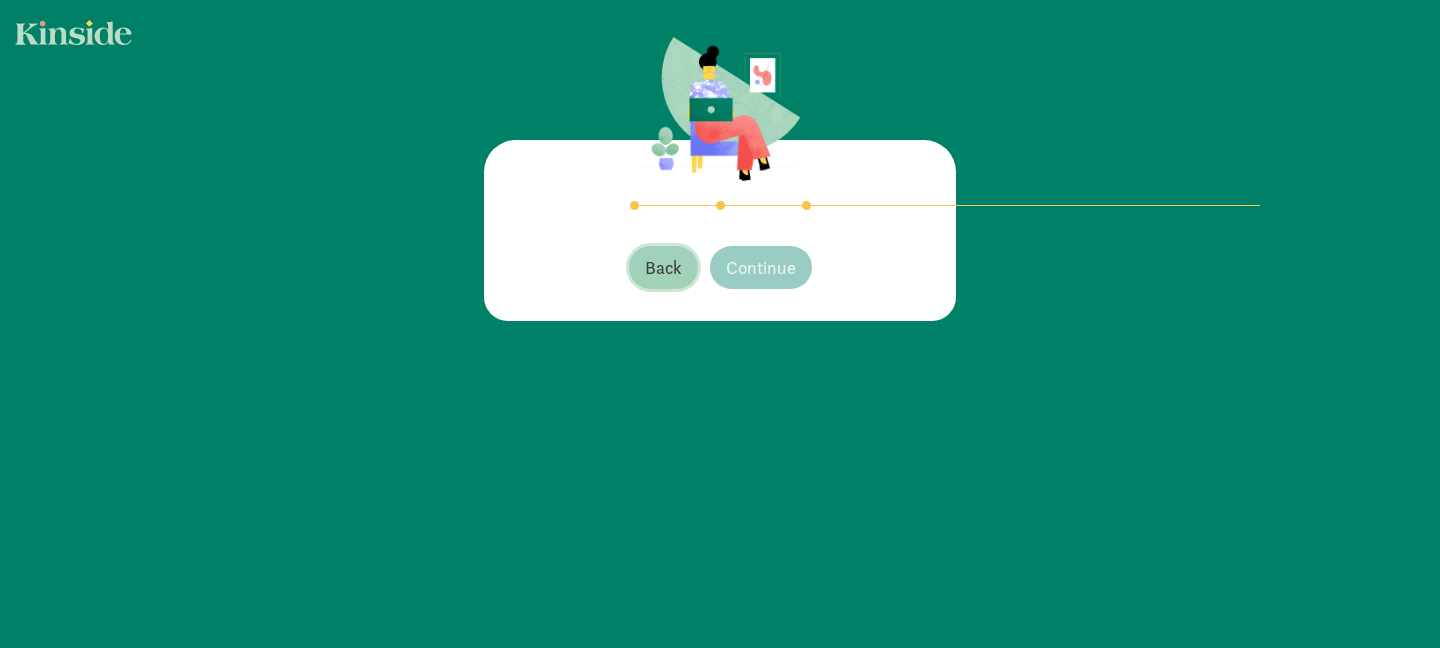 click on "Back" at bounding box center [663, 267] 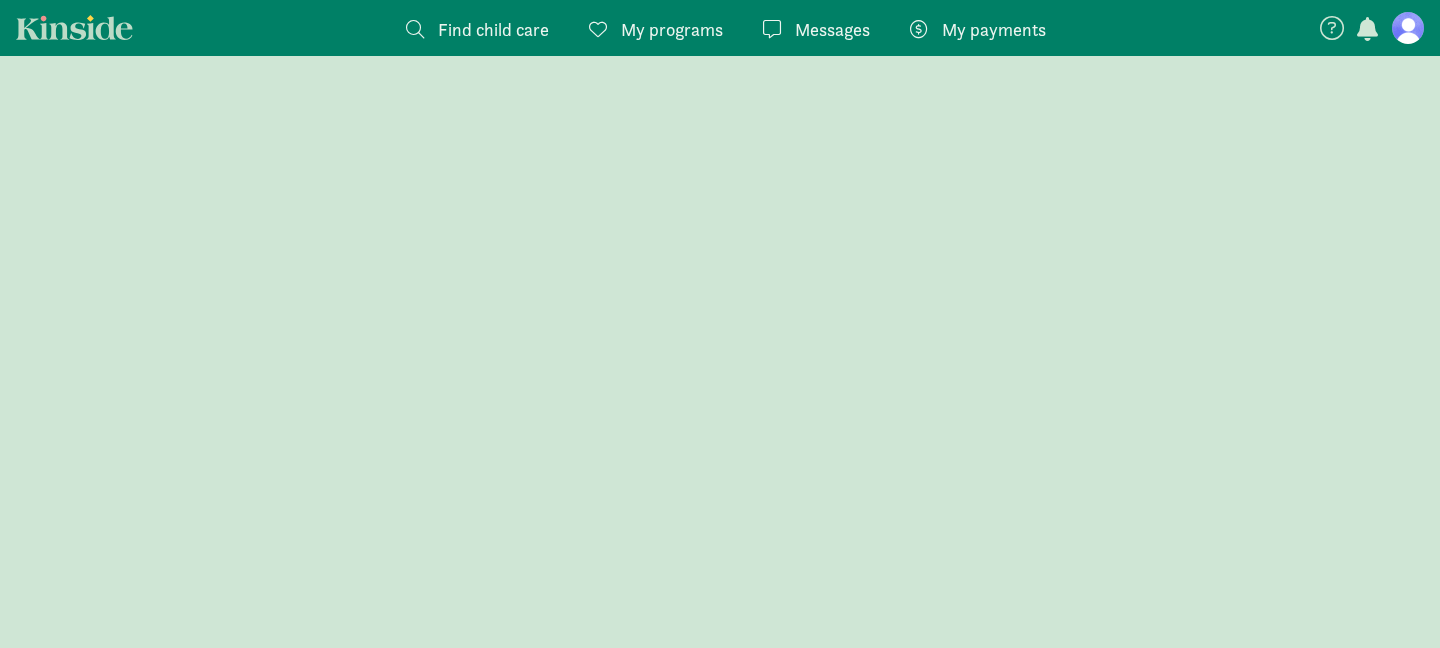 scroll, scrollTop: 0, scrollLeft: 0, axis: both 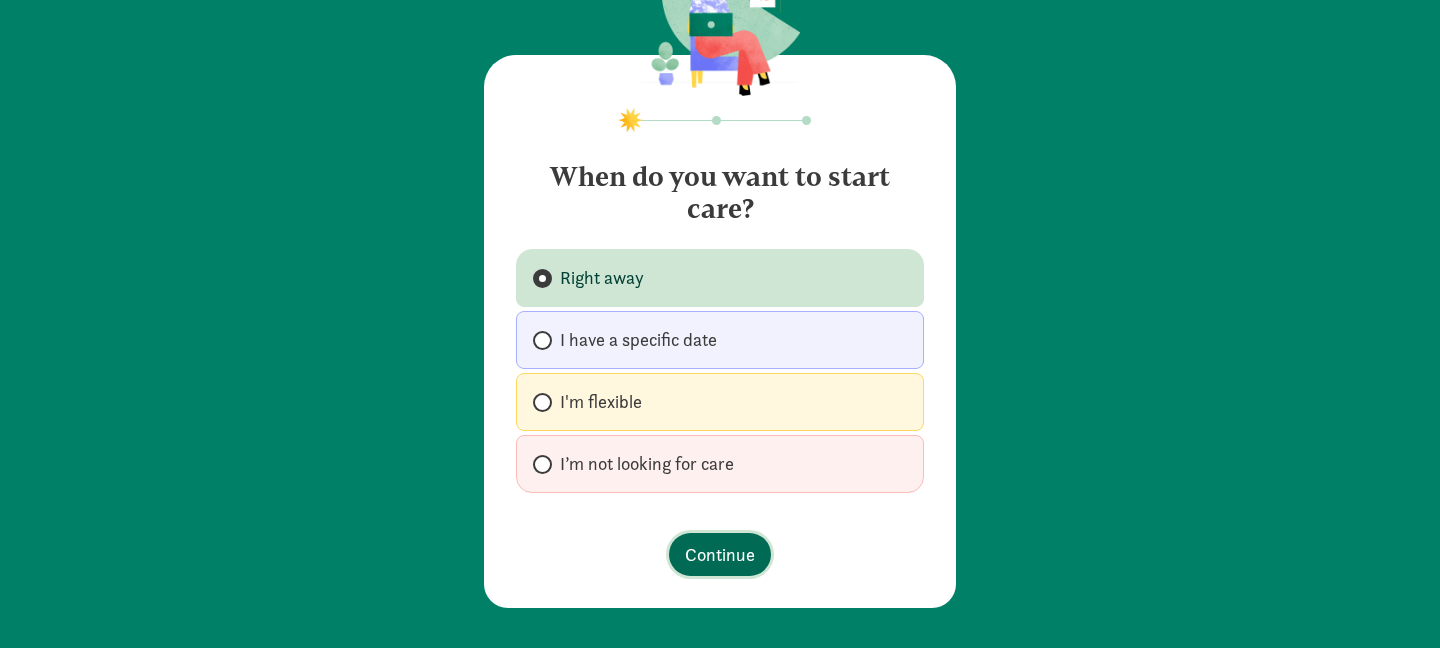 click on "Continue" at bounding box center (720, 554) 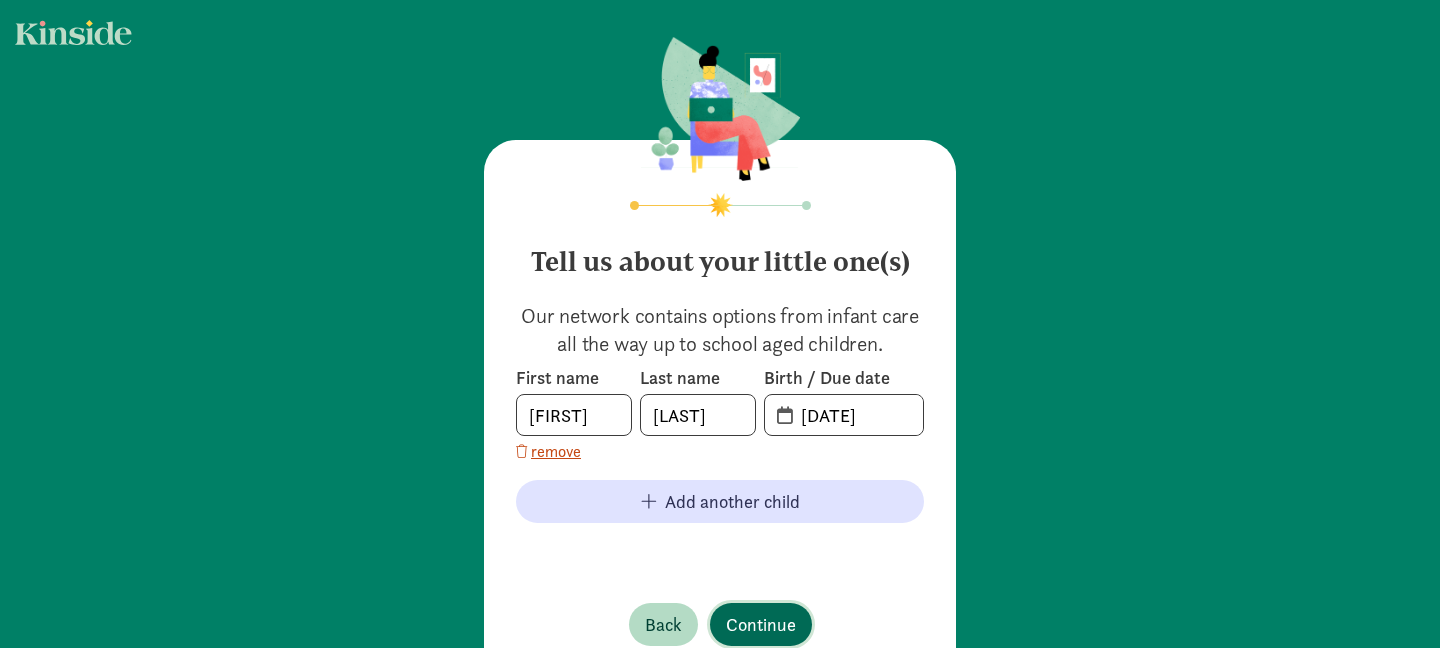 scroll, scrollTop: 69, scrollLeft: 0, axis: vertical 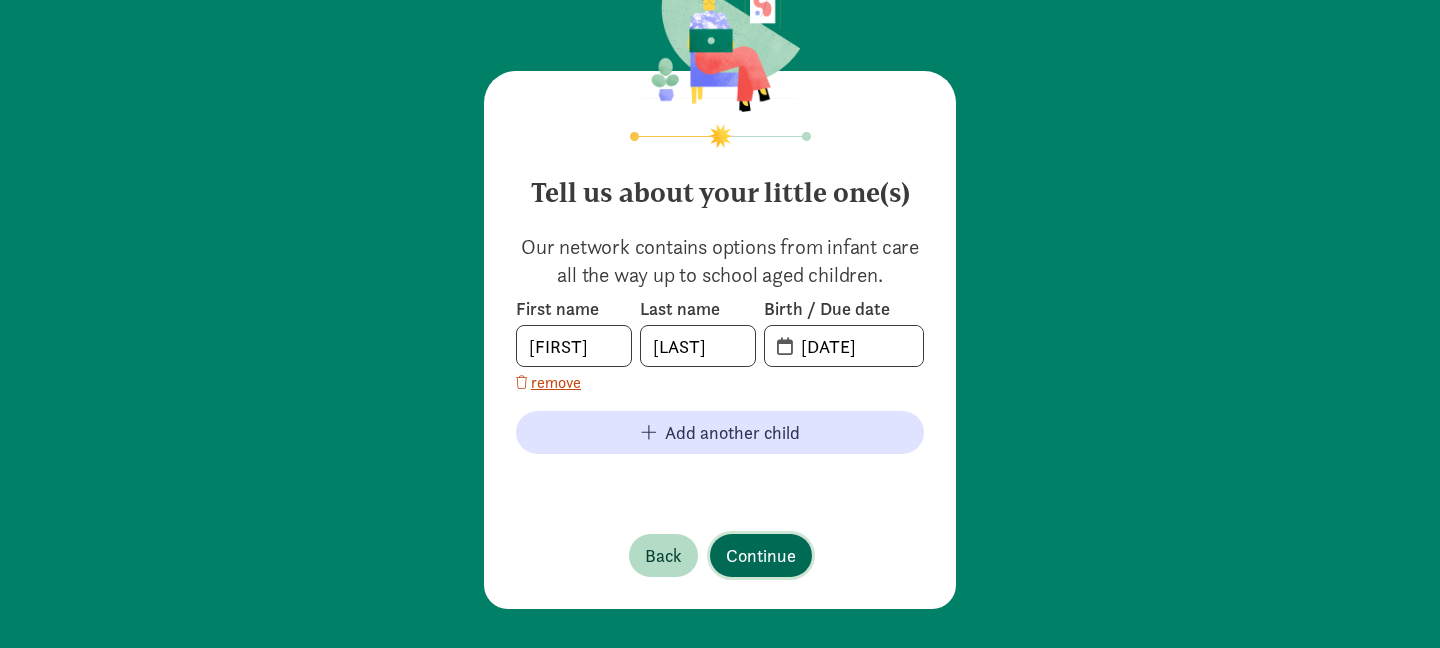 click on "Continue" at bounding box center (761, 555) 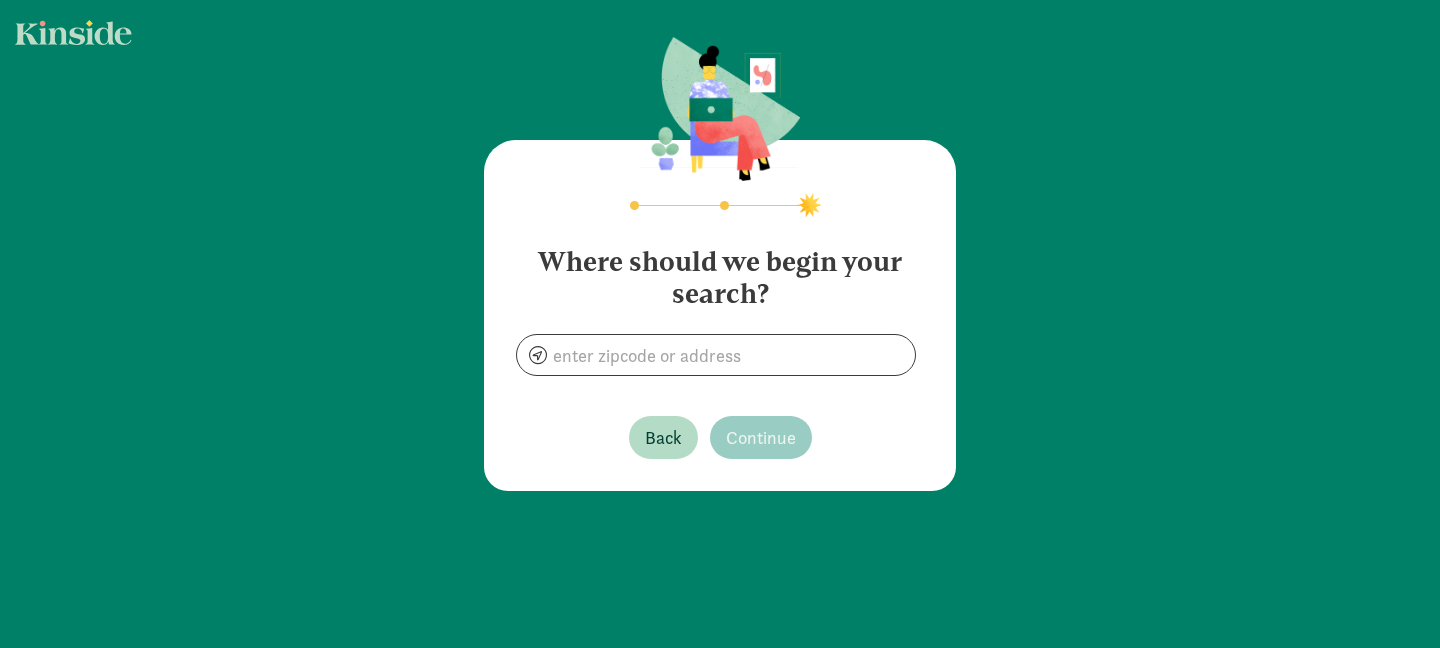 scroll, scrollTop: 0, scrollLeft: 0, axis: both 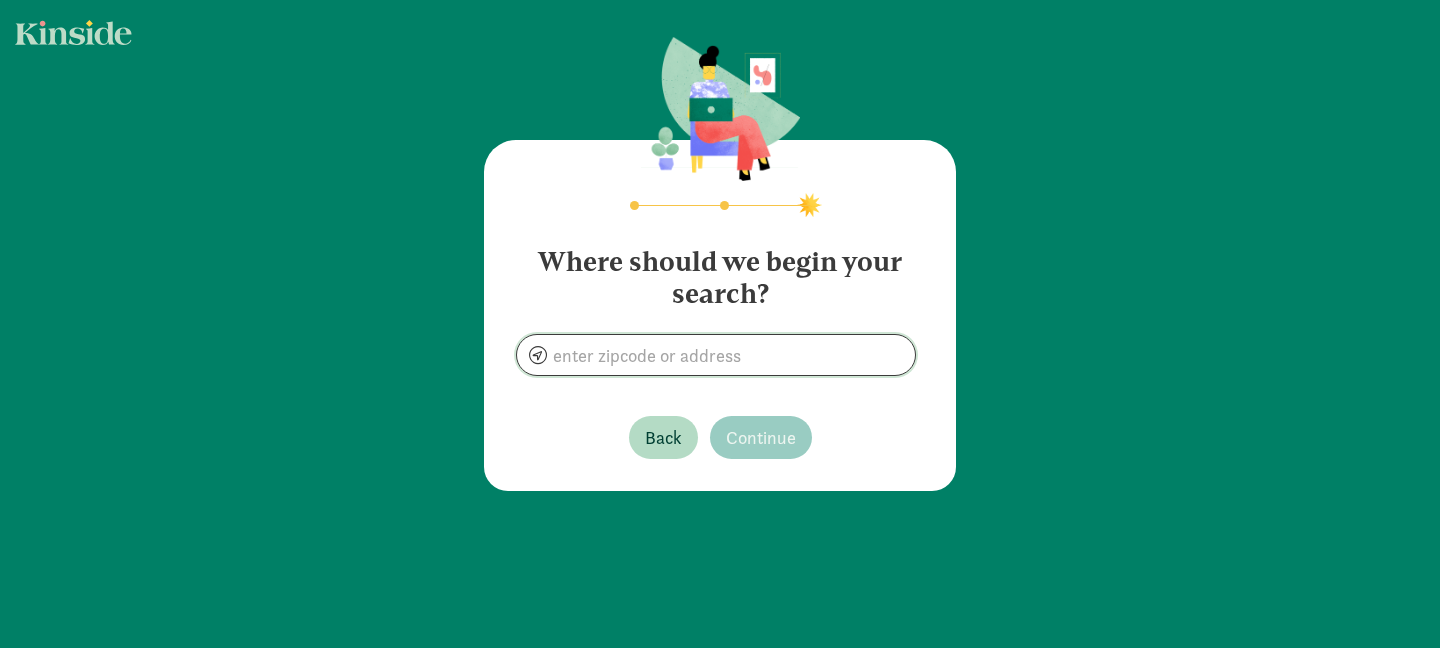 click 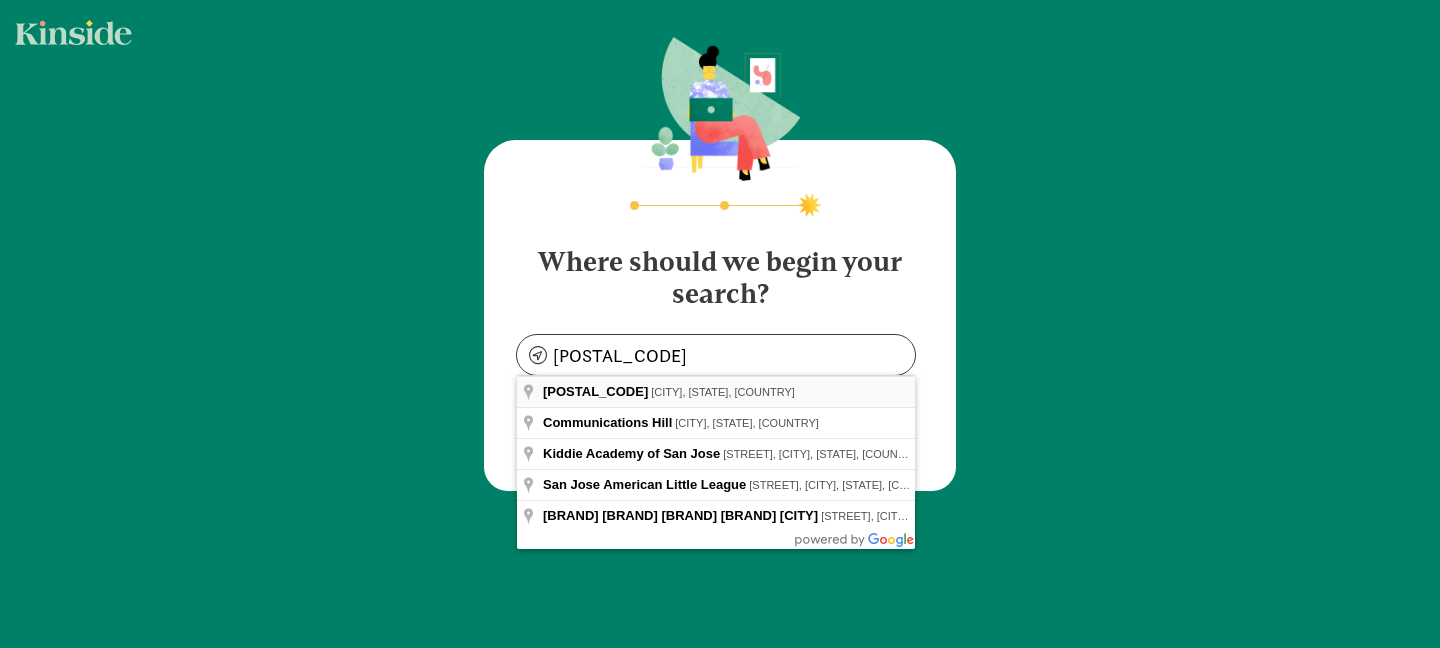 type on "[CITY], [STATE] [POSTAL_CODE], [COUNTRY]" 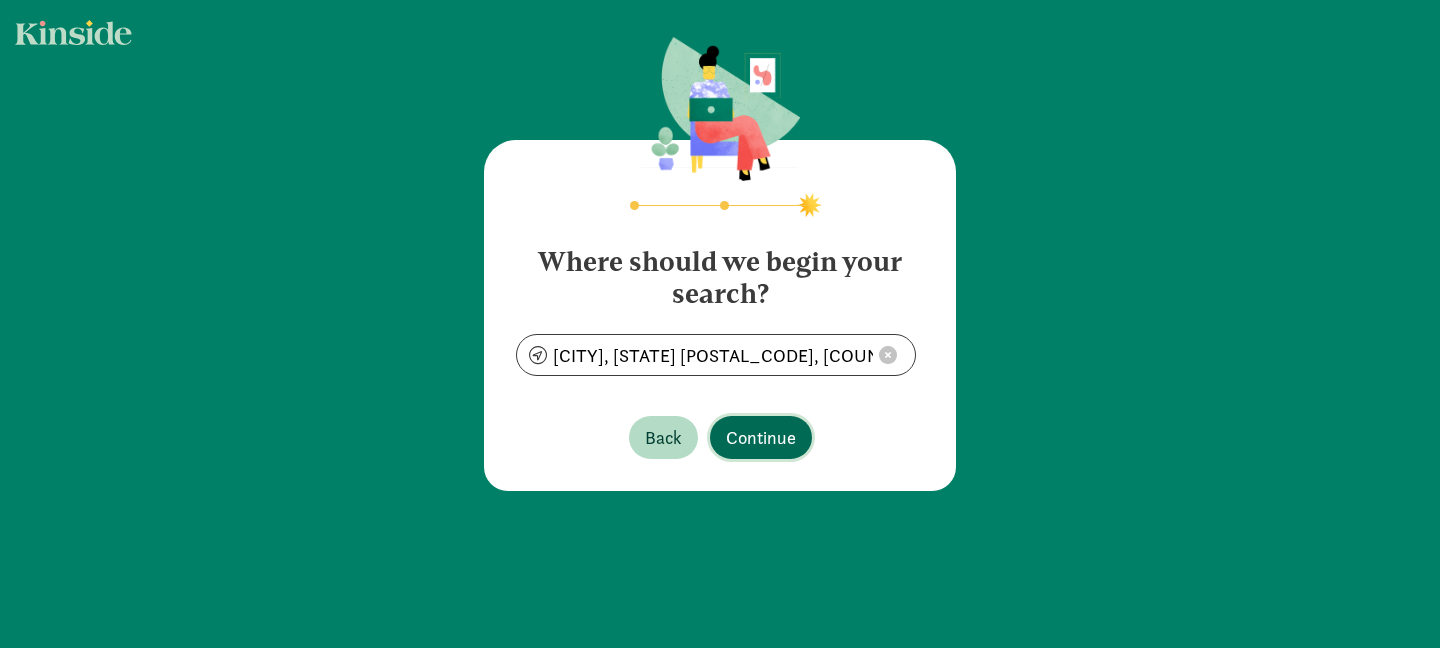 click on "Continue" at bounding box center [761, 437] 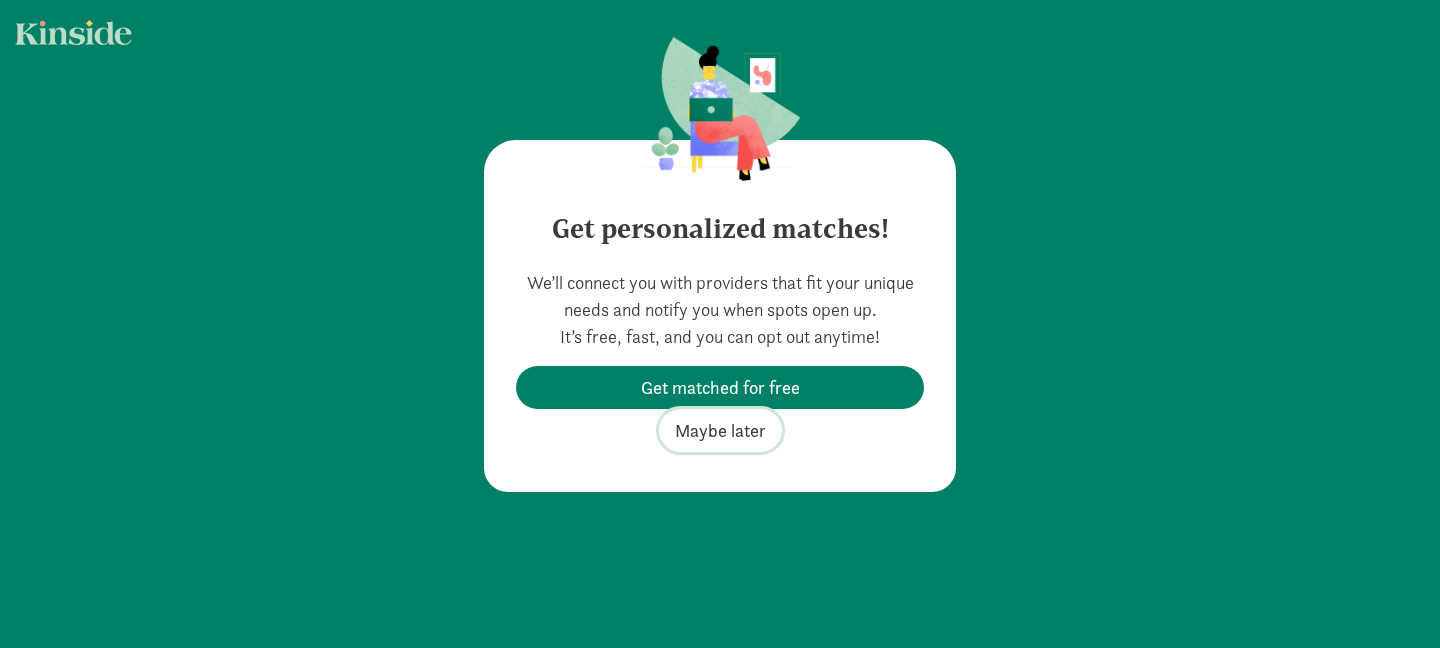 click on "Maybe later" at bounding box center (720, 430) 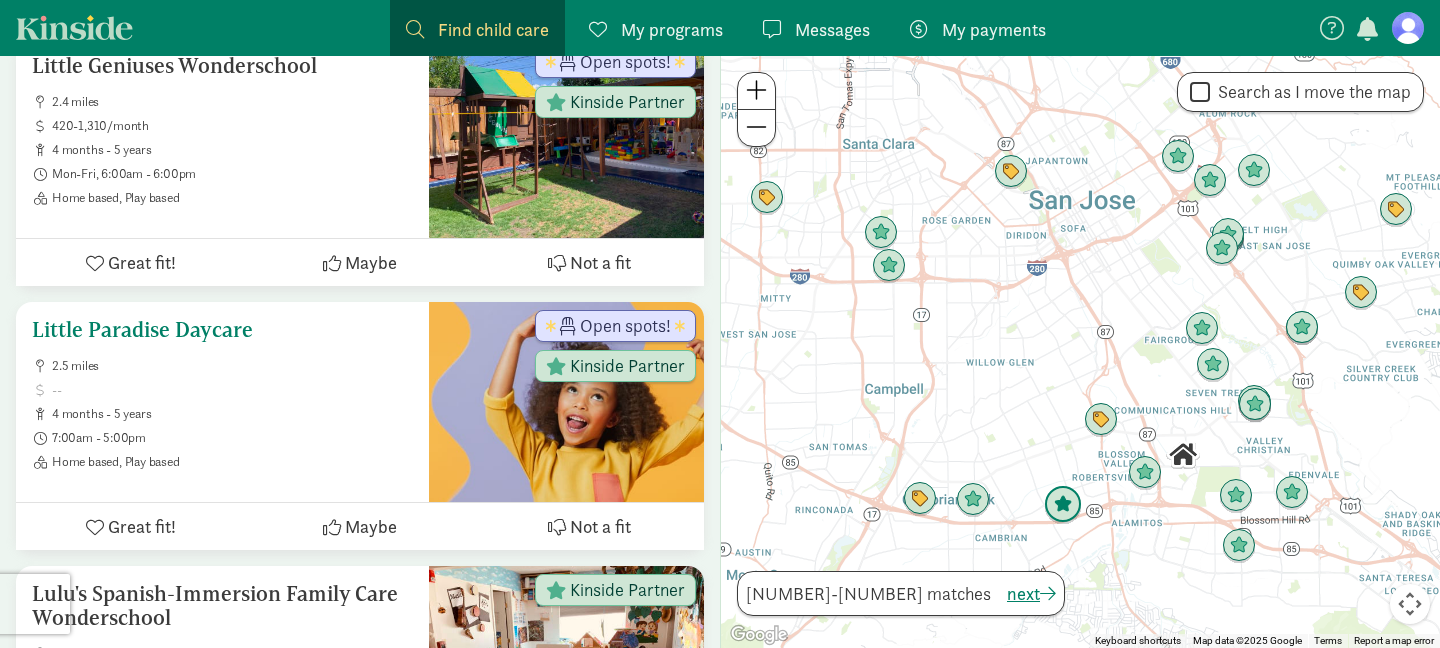 scroll, scrollTop: 5035, scrollLeft: 0, axis: vertical 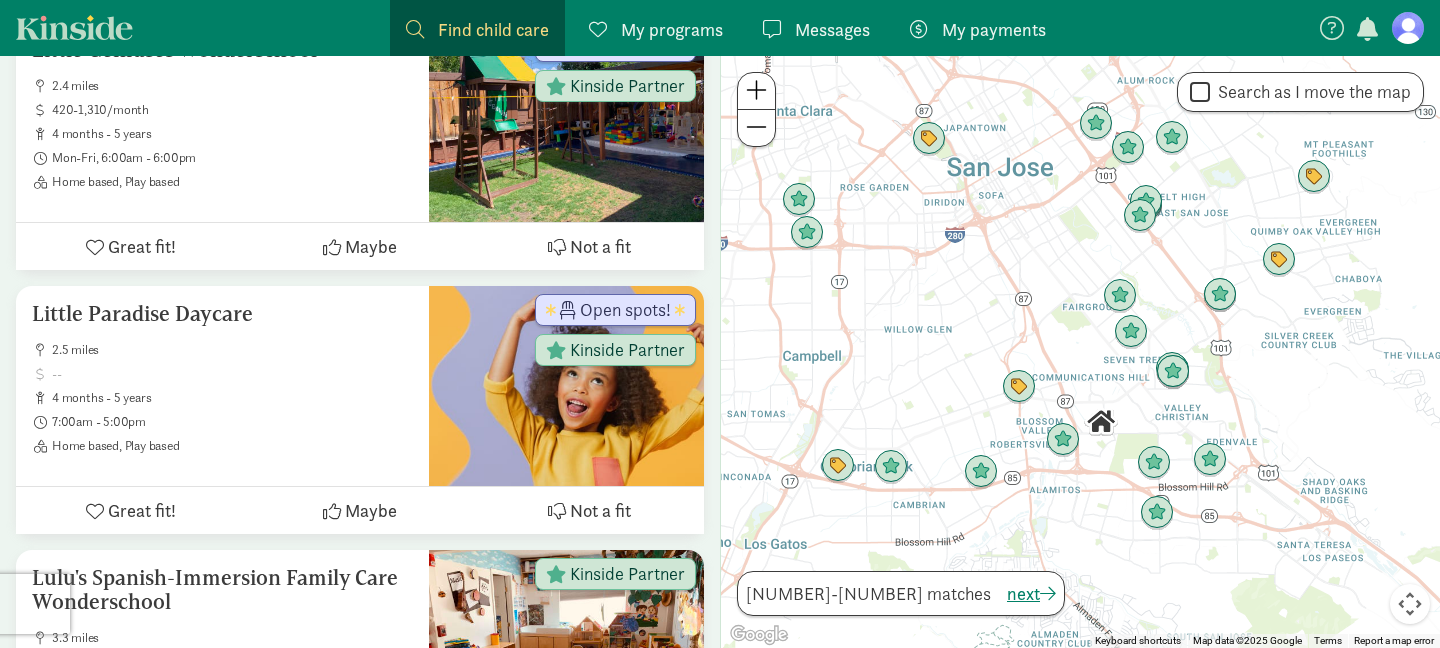 drag, startPoint x: 1117, startPoint y: 338, endPoint x: 1018, endPoint y: 297, distance: 107.15409 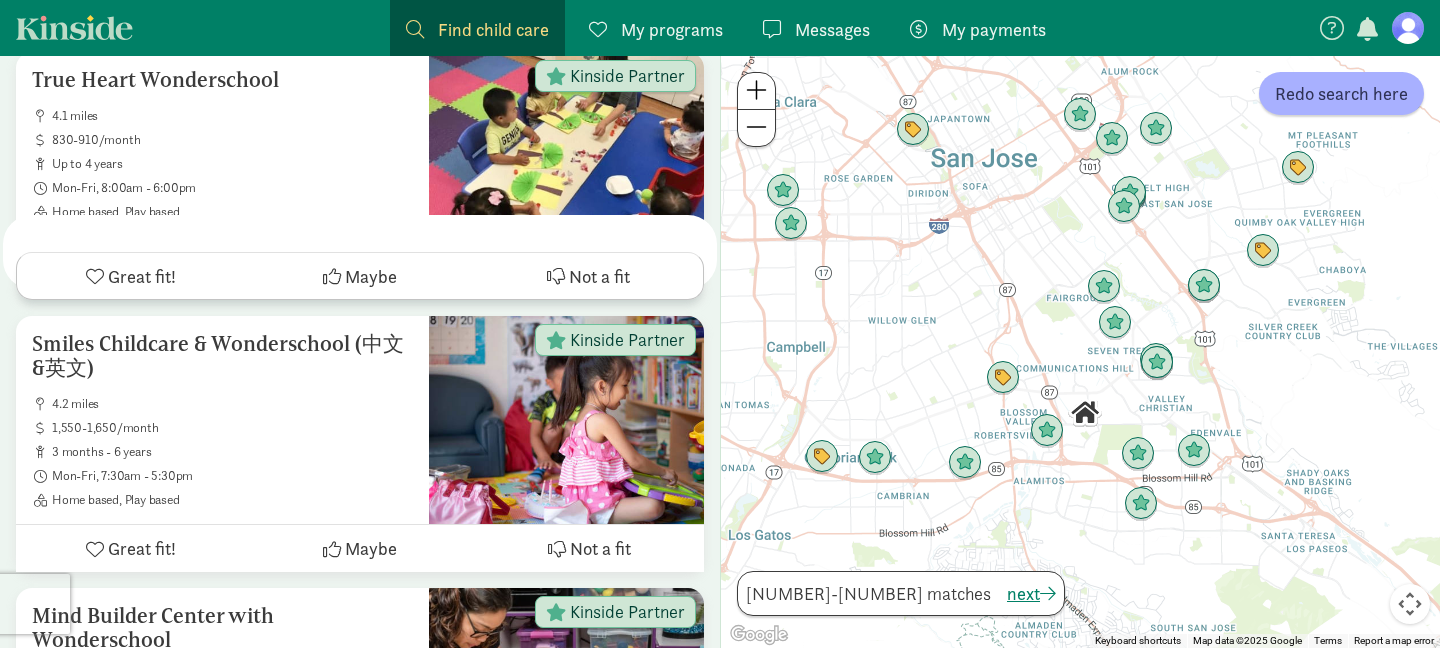 scroll, scrollTop: 6668, scrollLeft: 0, axis: vertical 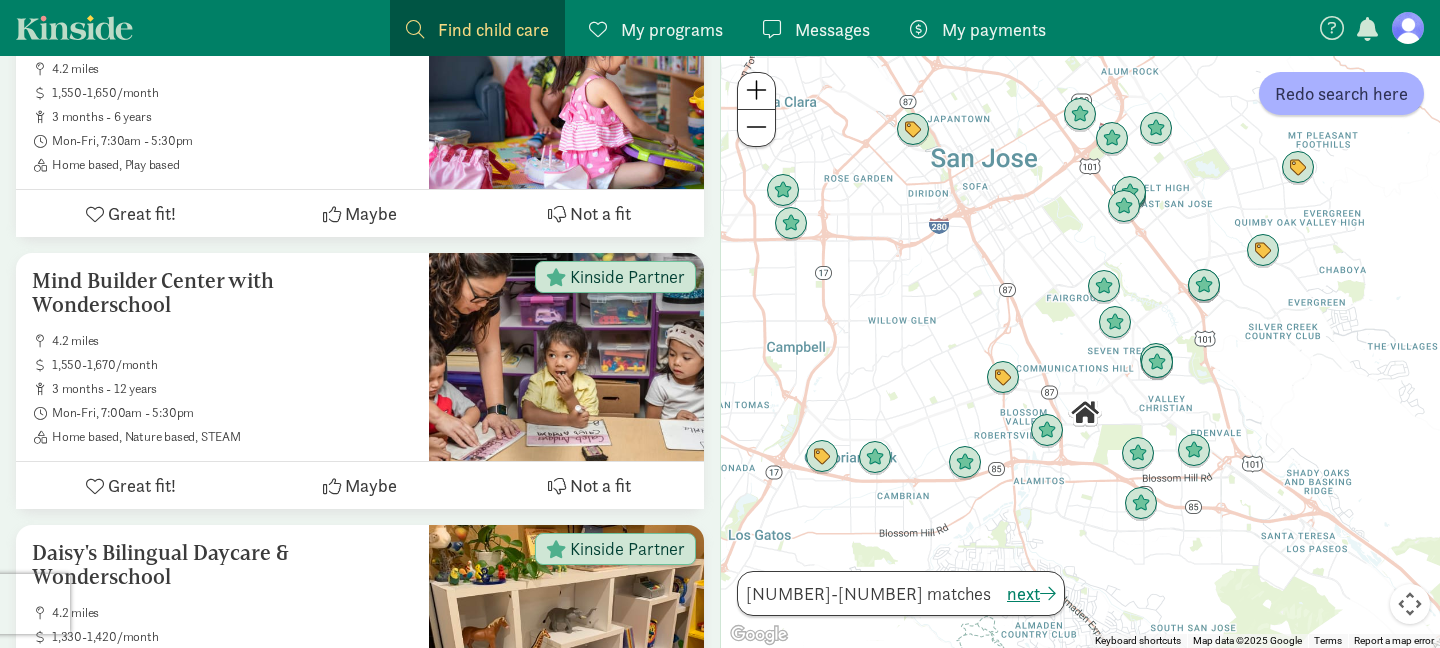 click at bounding box center [756, 90] 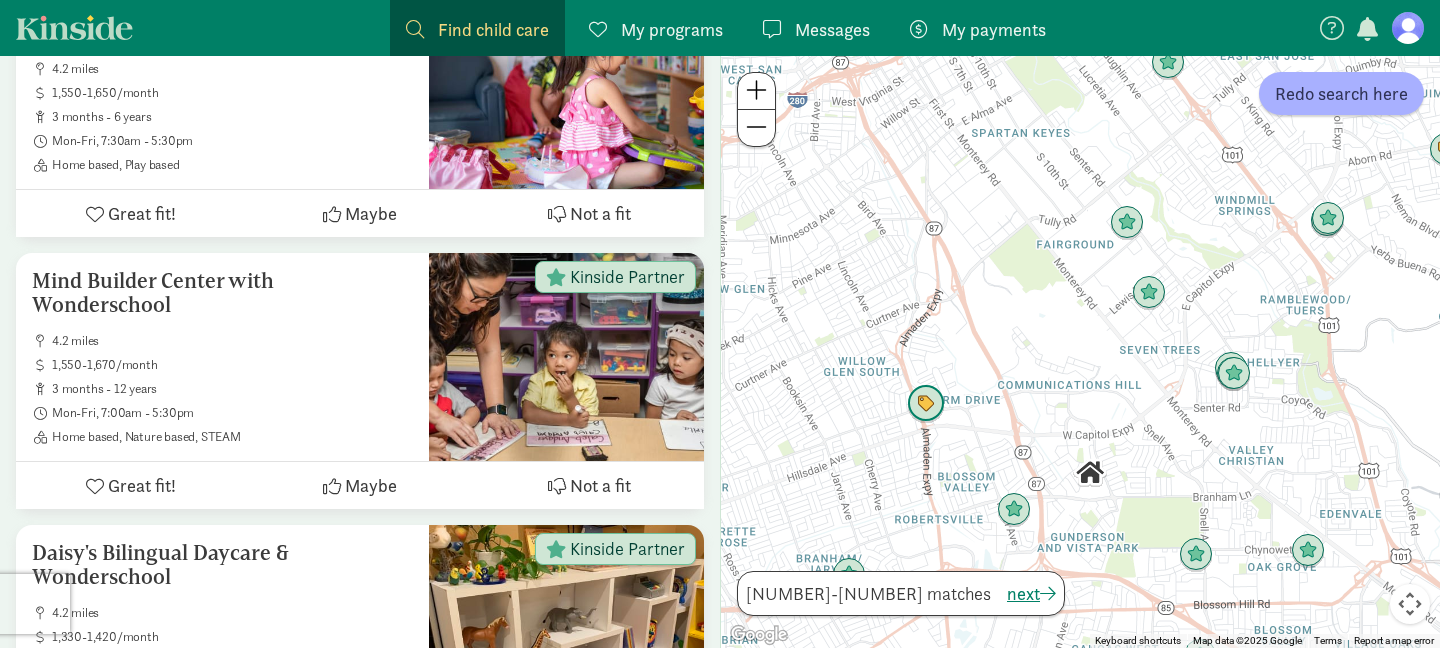 click at bounding box center [926, 404] 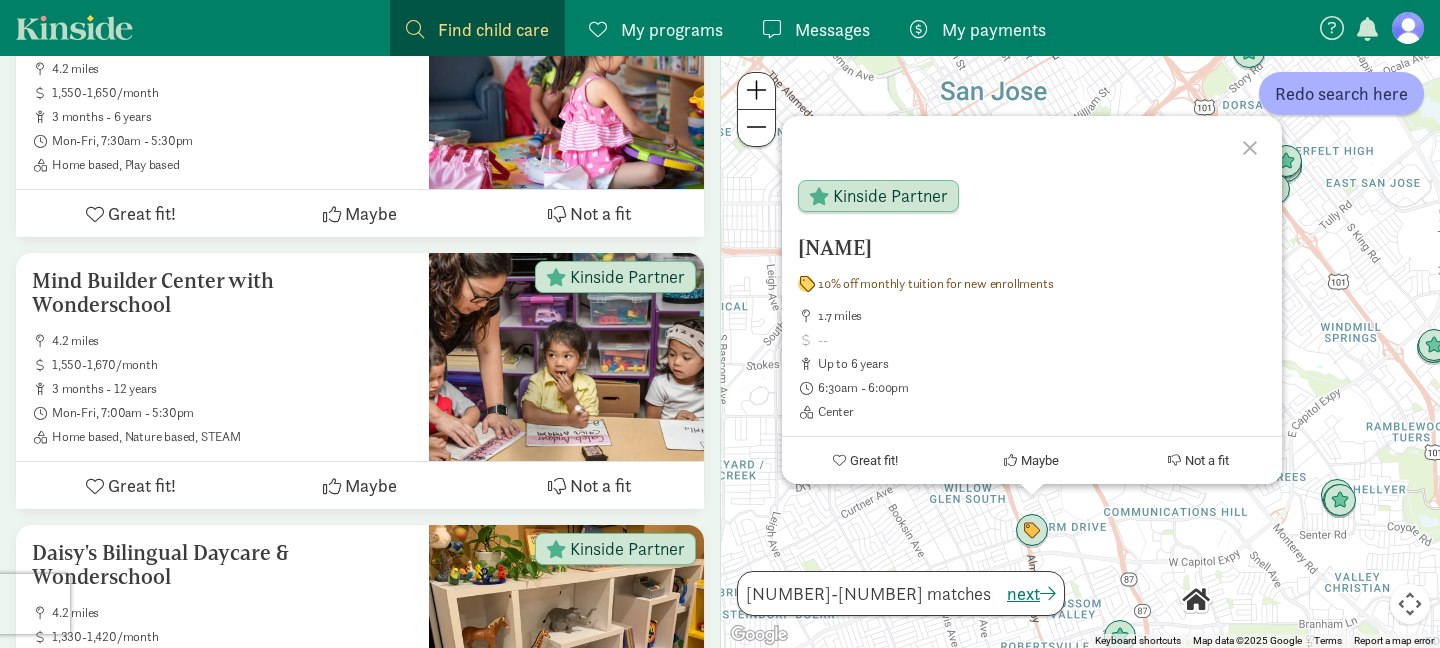 click 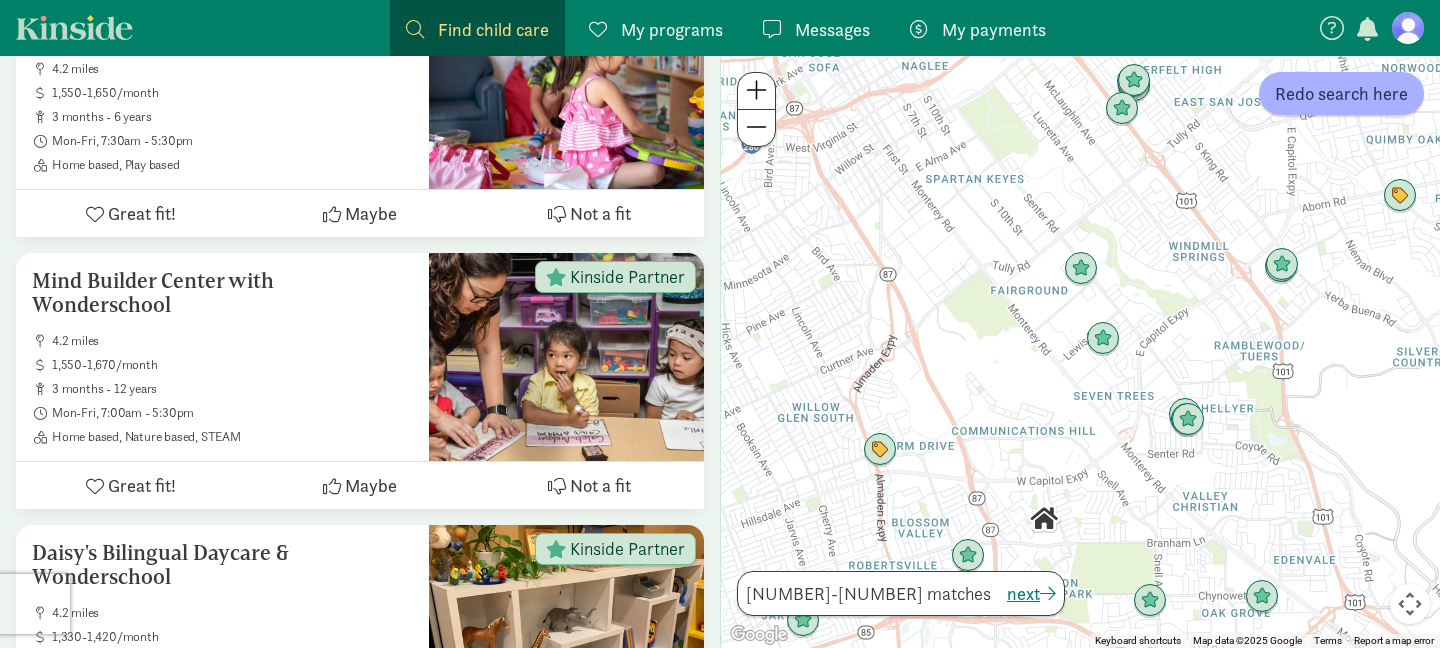 drag, startPoint x: 1282, startPoint y: 508, endPoint x: 1127, endPoint y: 426, distance: 175.35393 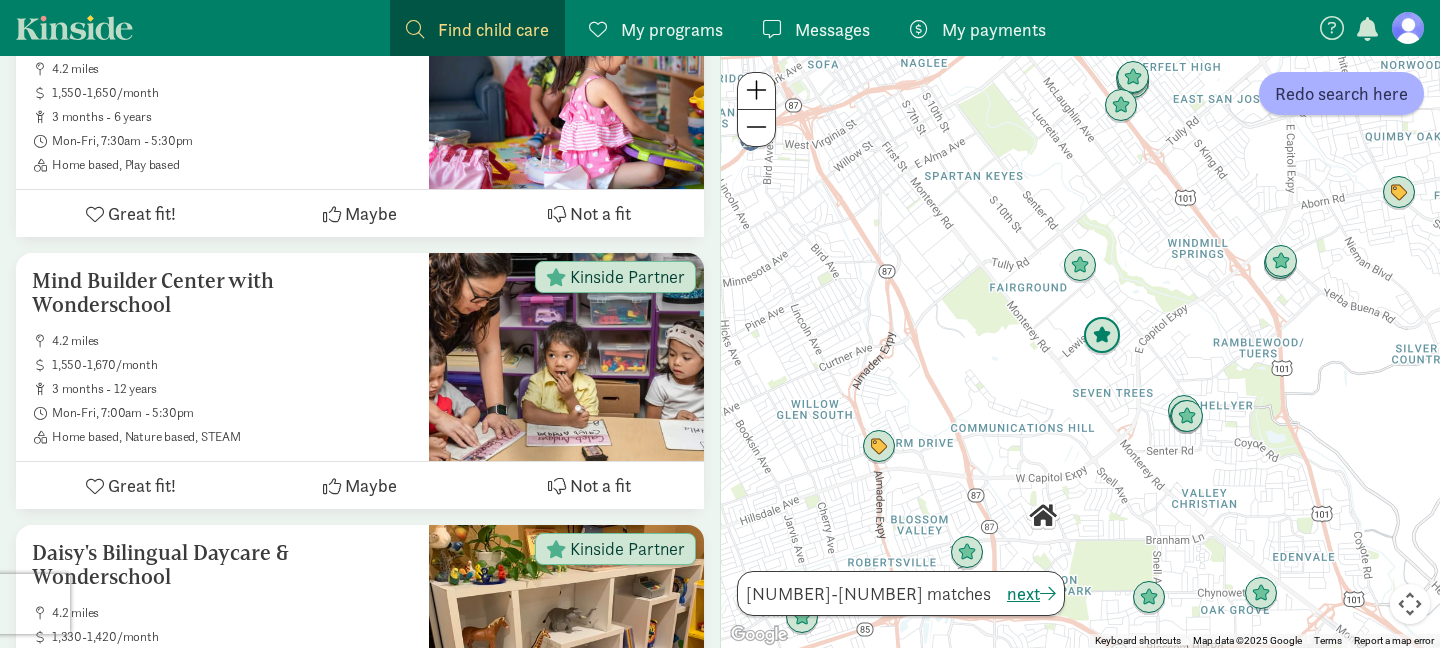 click at bounding box center [1102, 336] 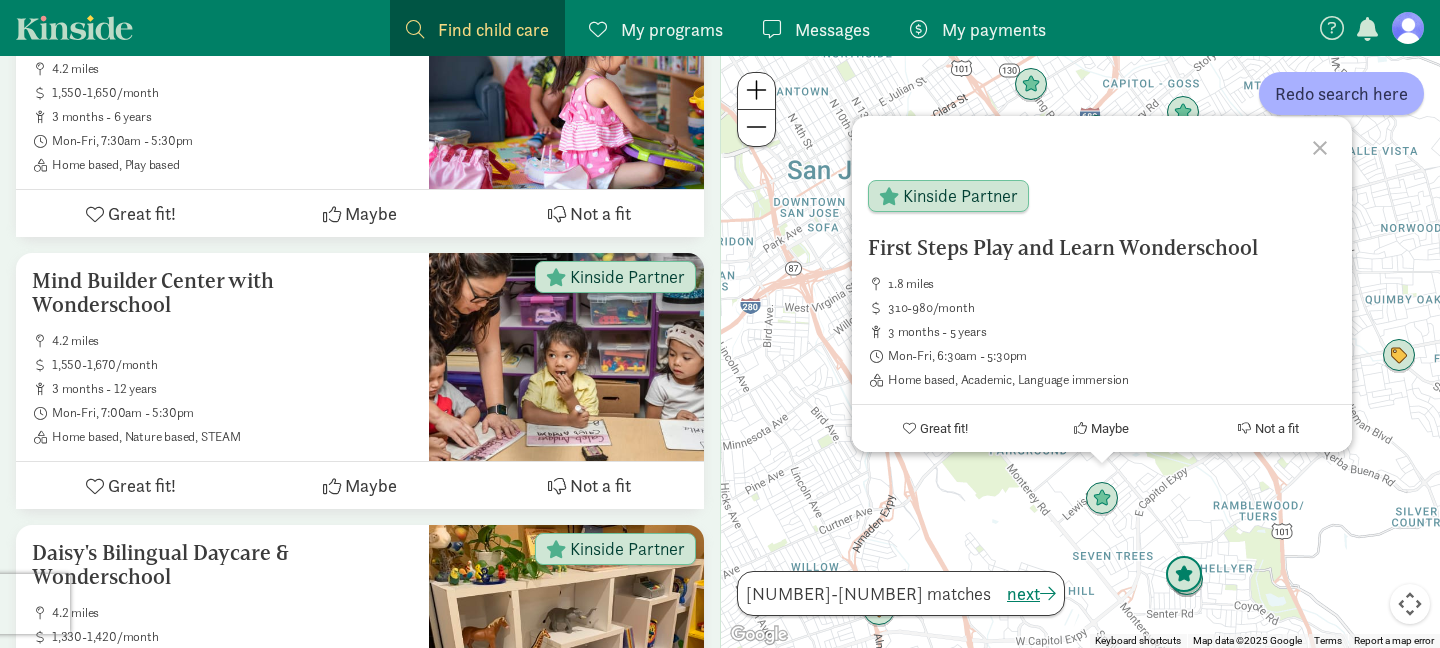 click at bounding box center [1187, 580] 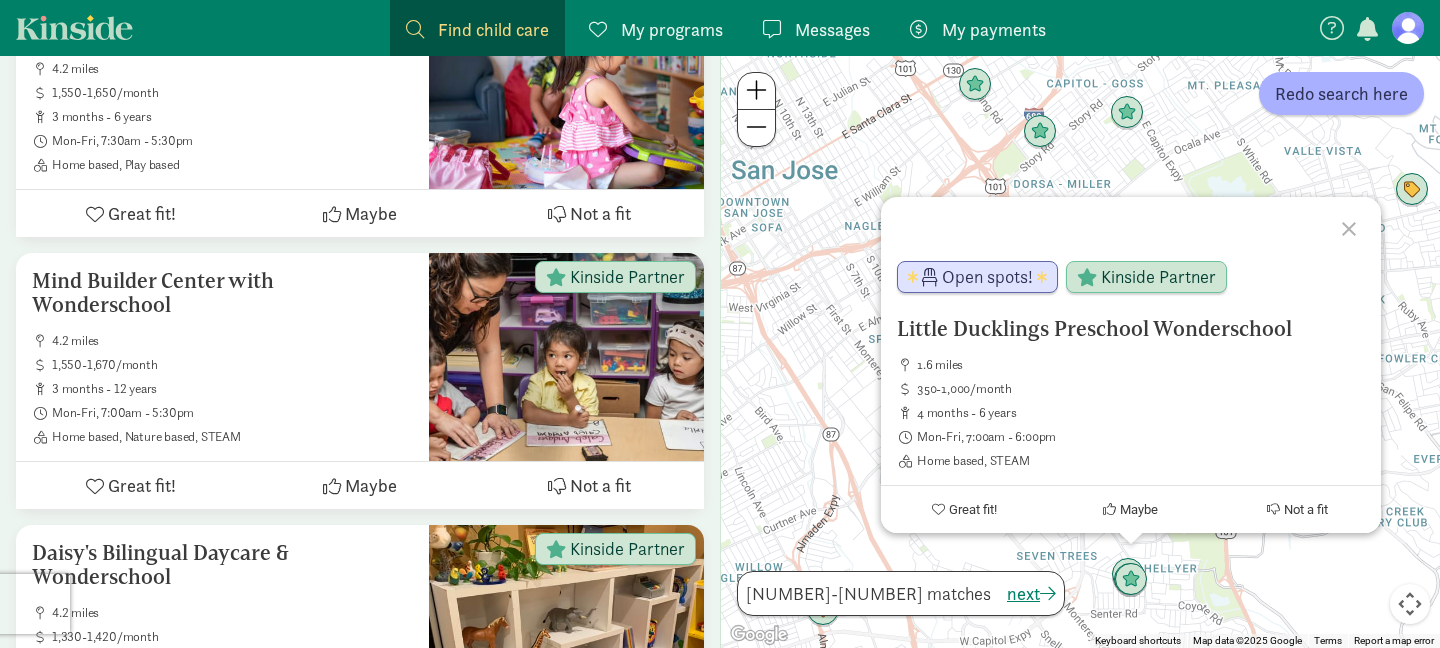 click 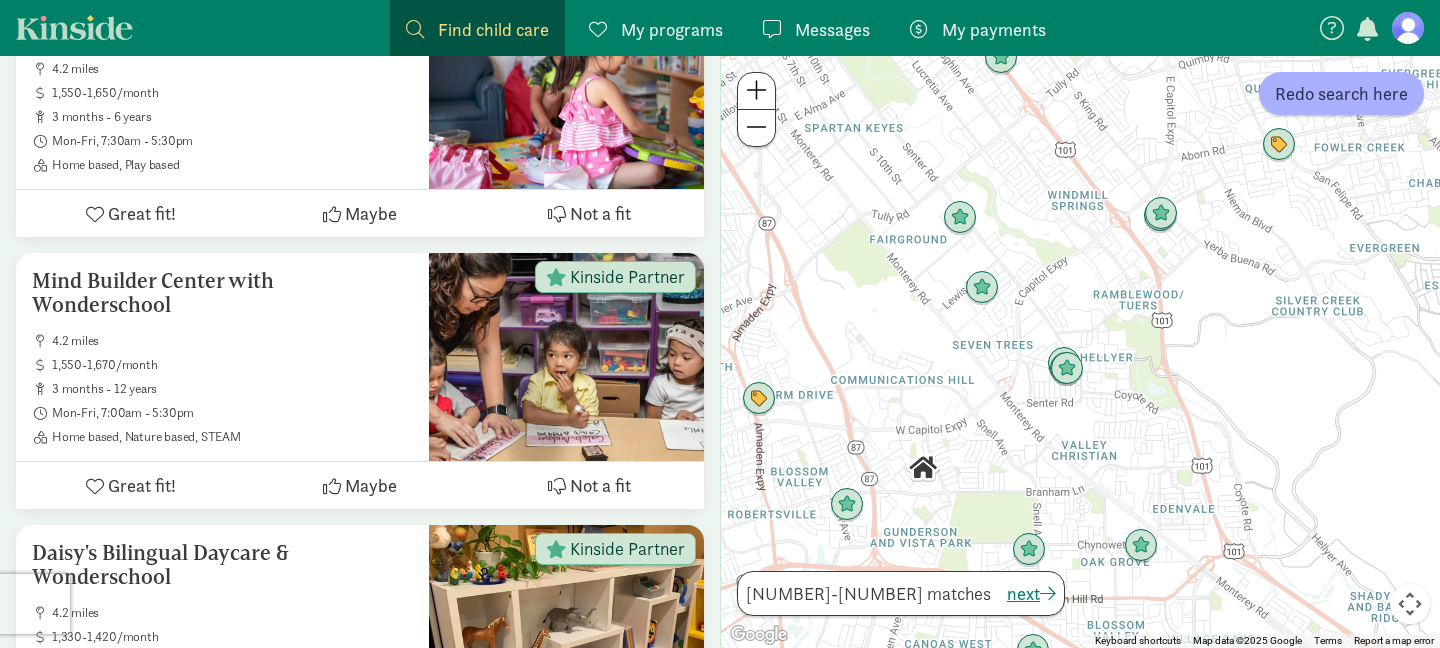 drag, startPoint x: 1103, startPoint y: 464, endPoint x: 1037, endPoint y: 246, distance: 227.77182 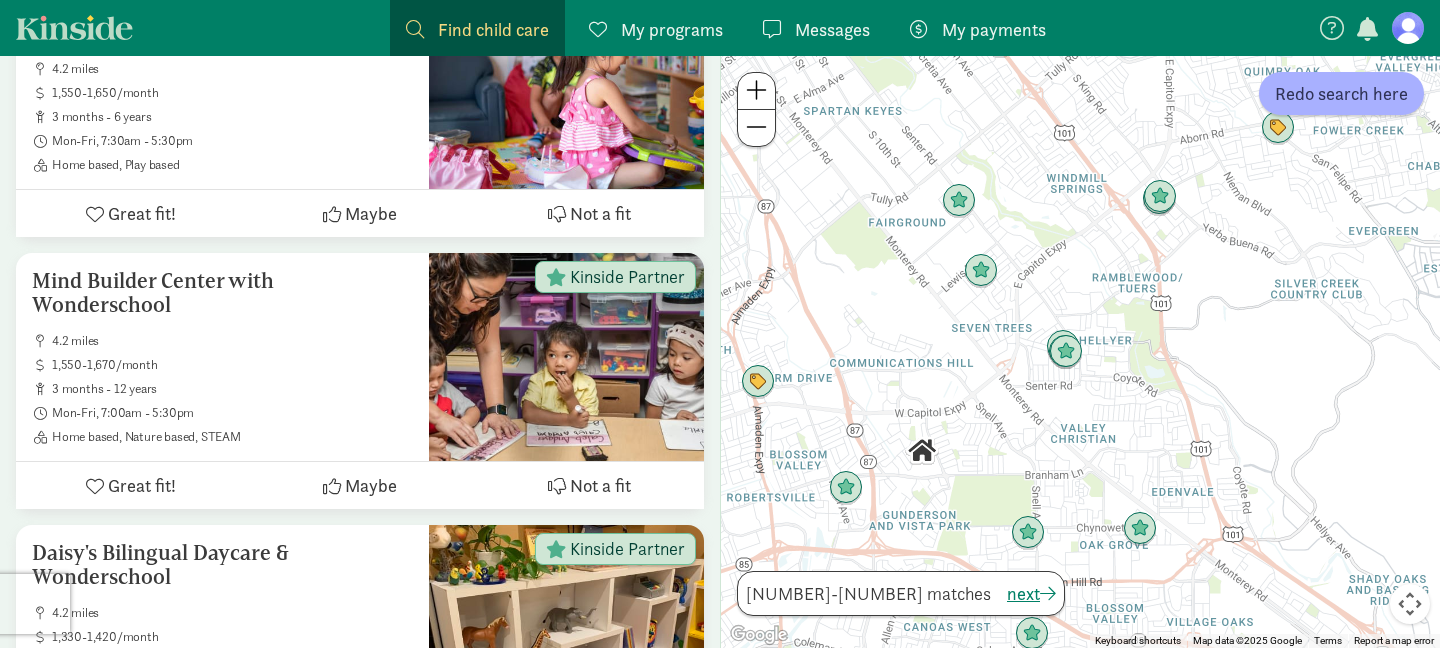 click at bounding box center [756, 90] 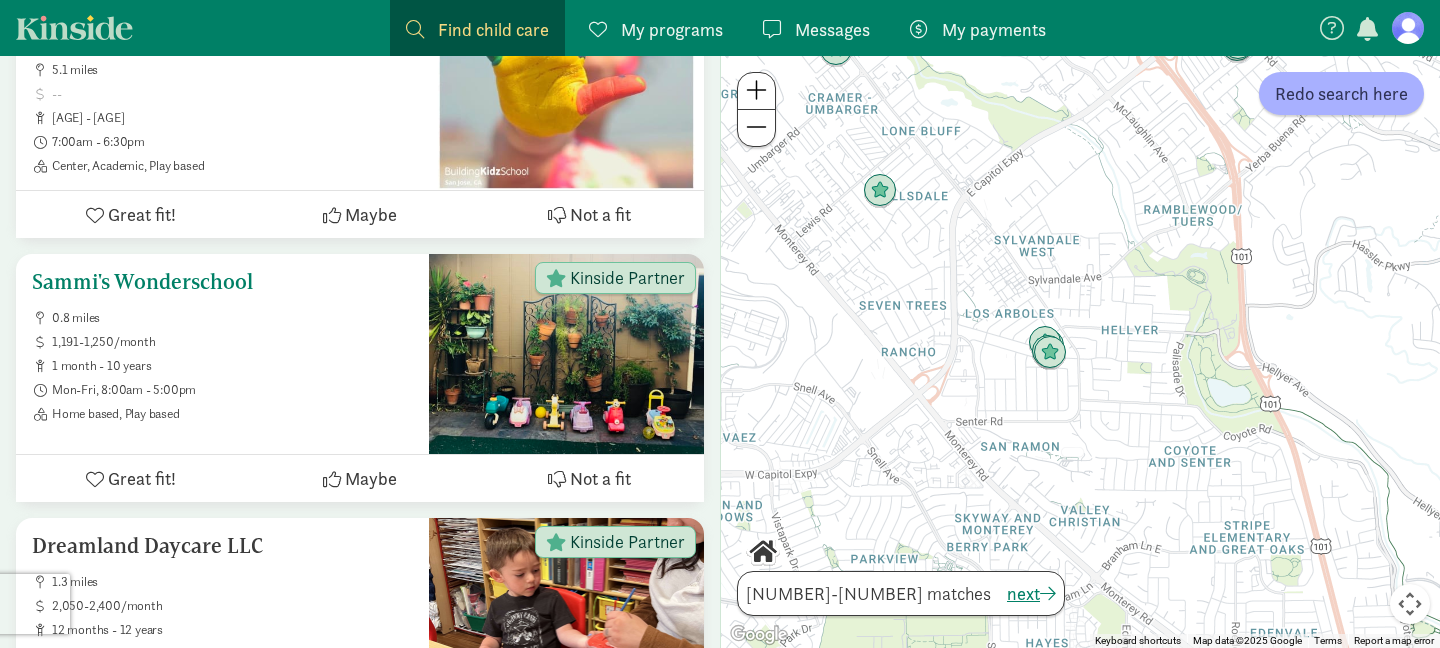 scroll, scrollTop: 460, scrollLeft: 0, axis: vertical 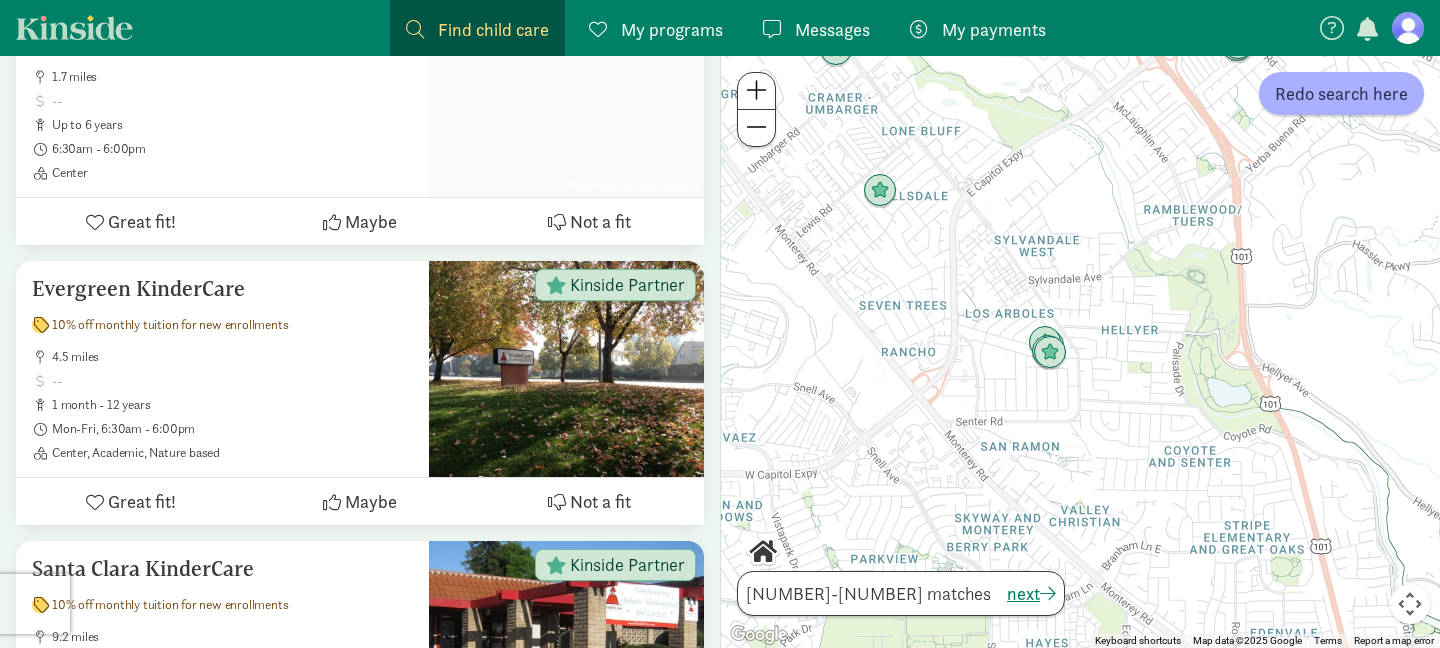 click on "My programs" at bounding box center (672, 29) 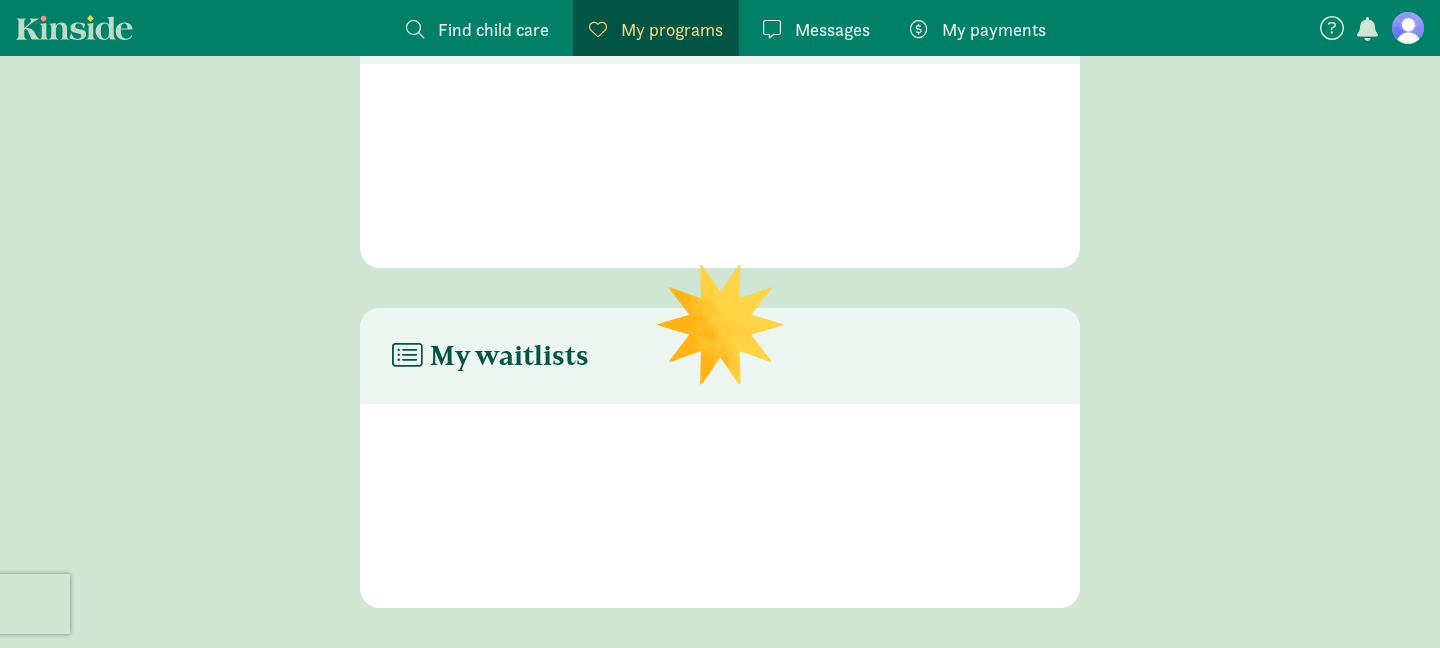 scroll, scrollTop: 128, scrollLeft: 0, axis: vertical 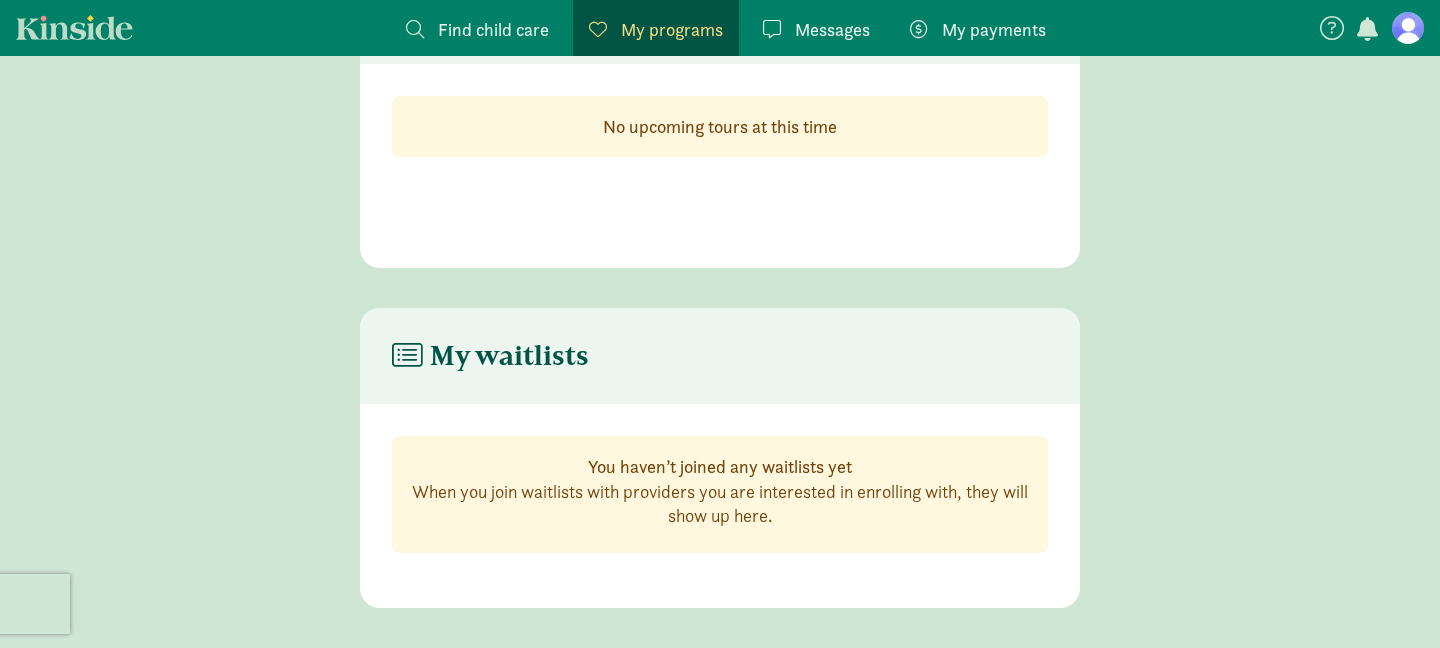 click on "Messages" at bounding box center (832, 29) 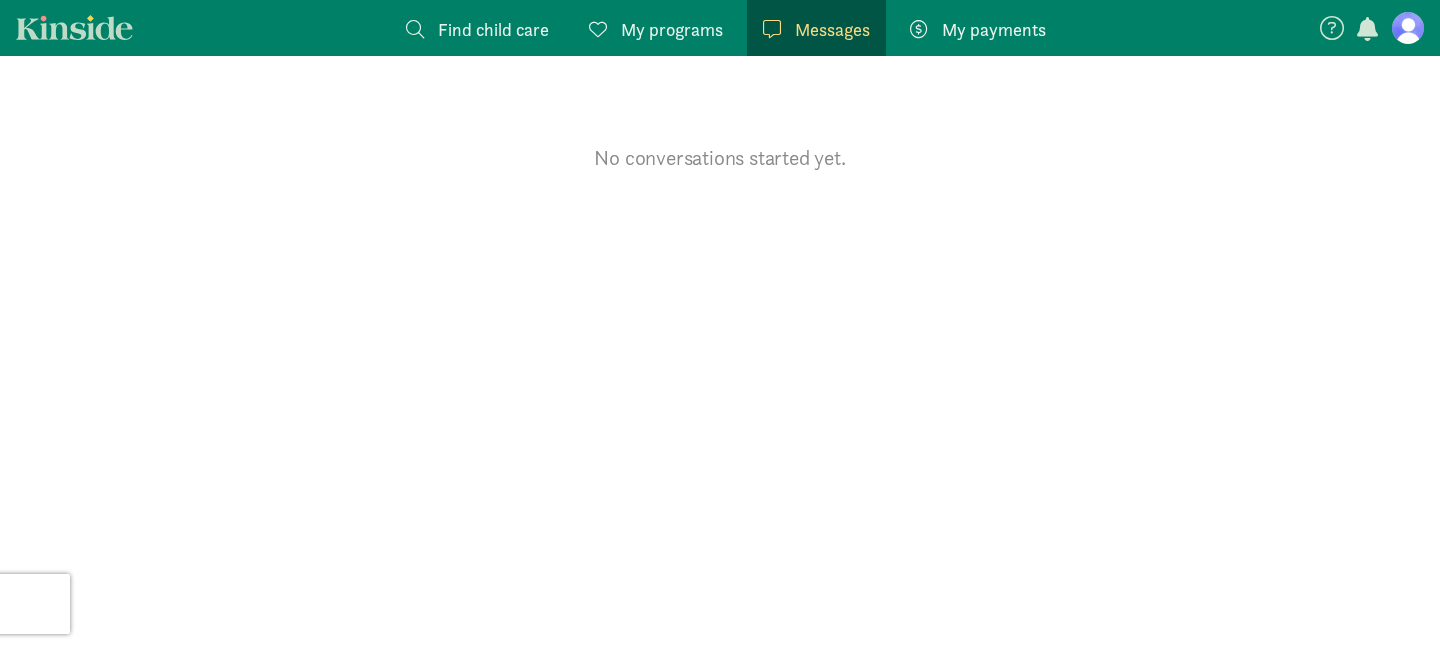 click on "My payments" at bounding box center (994, 29) 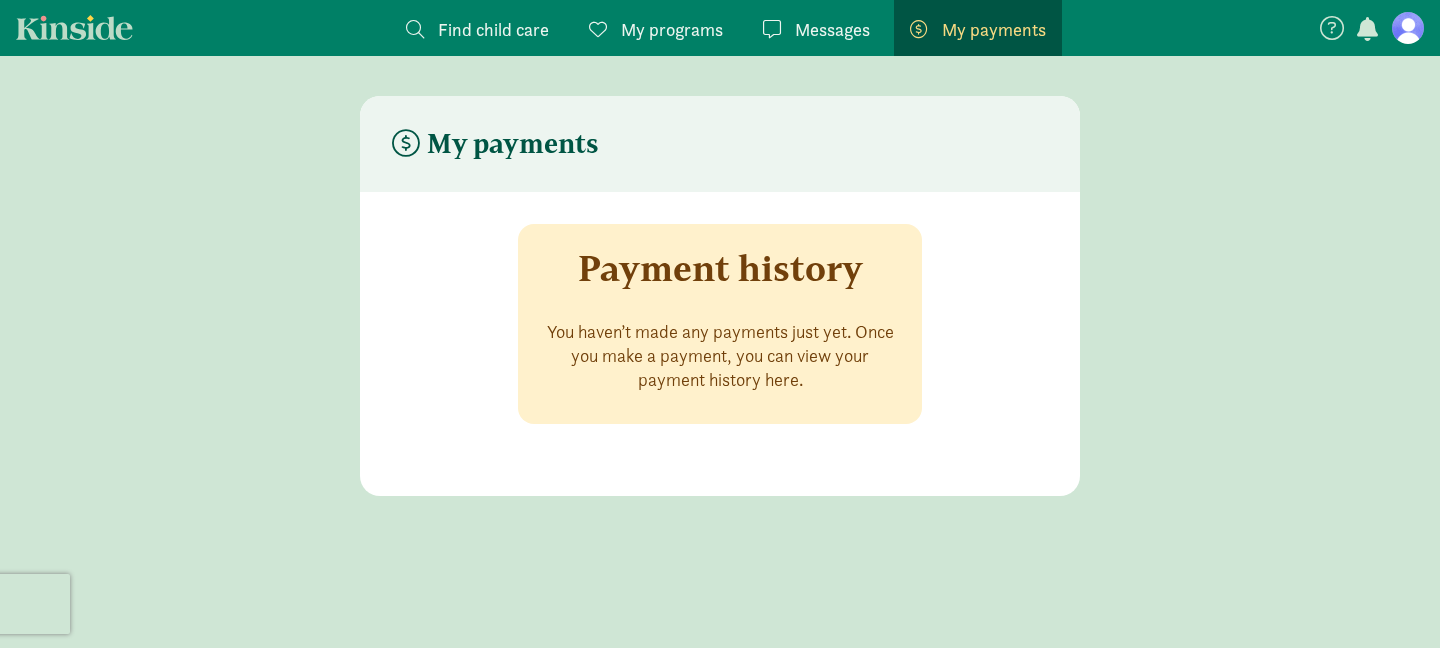 click on "Find child care" at bounding box center [493, 29] 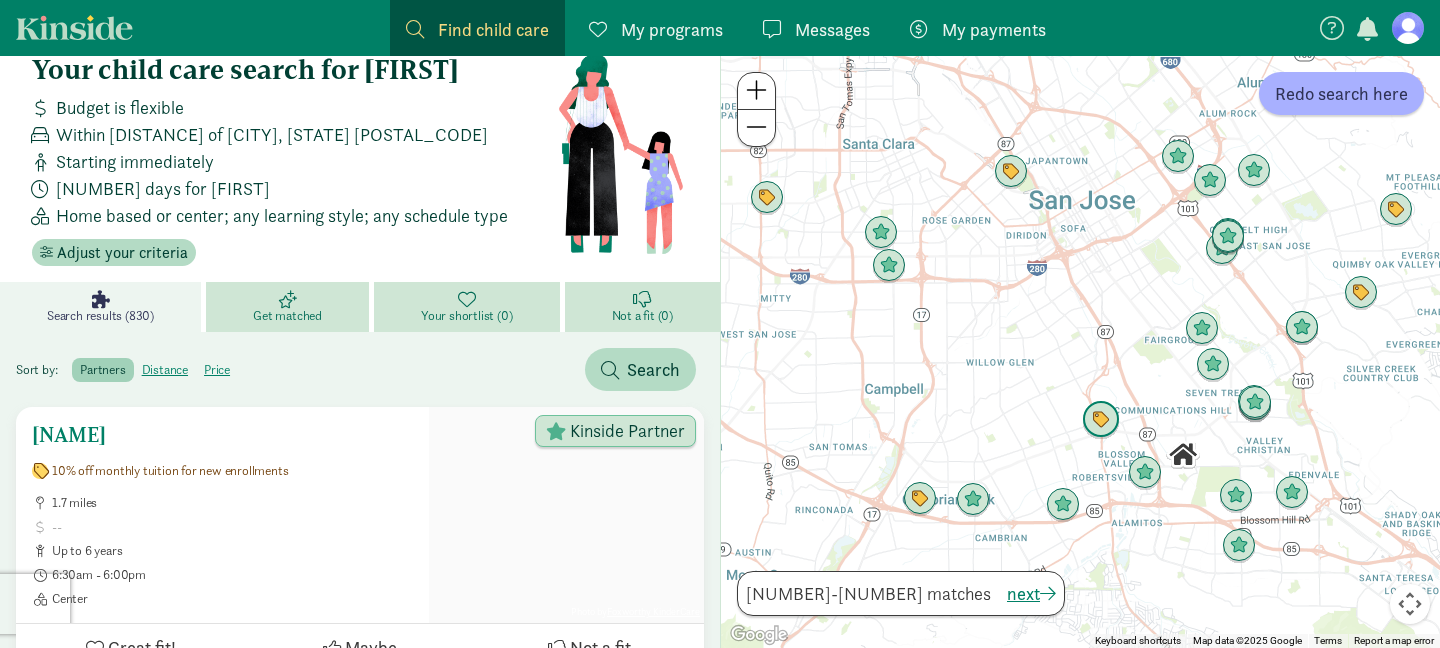 scroll, scrollTop: 0, scrollLeft: 0, axis: both 